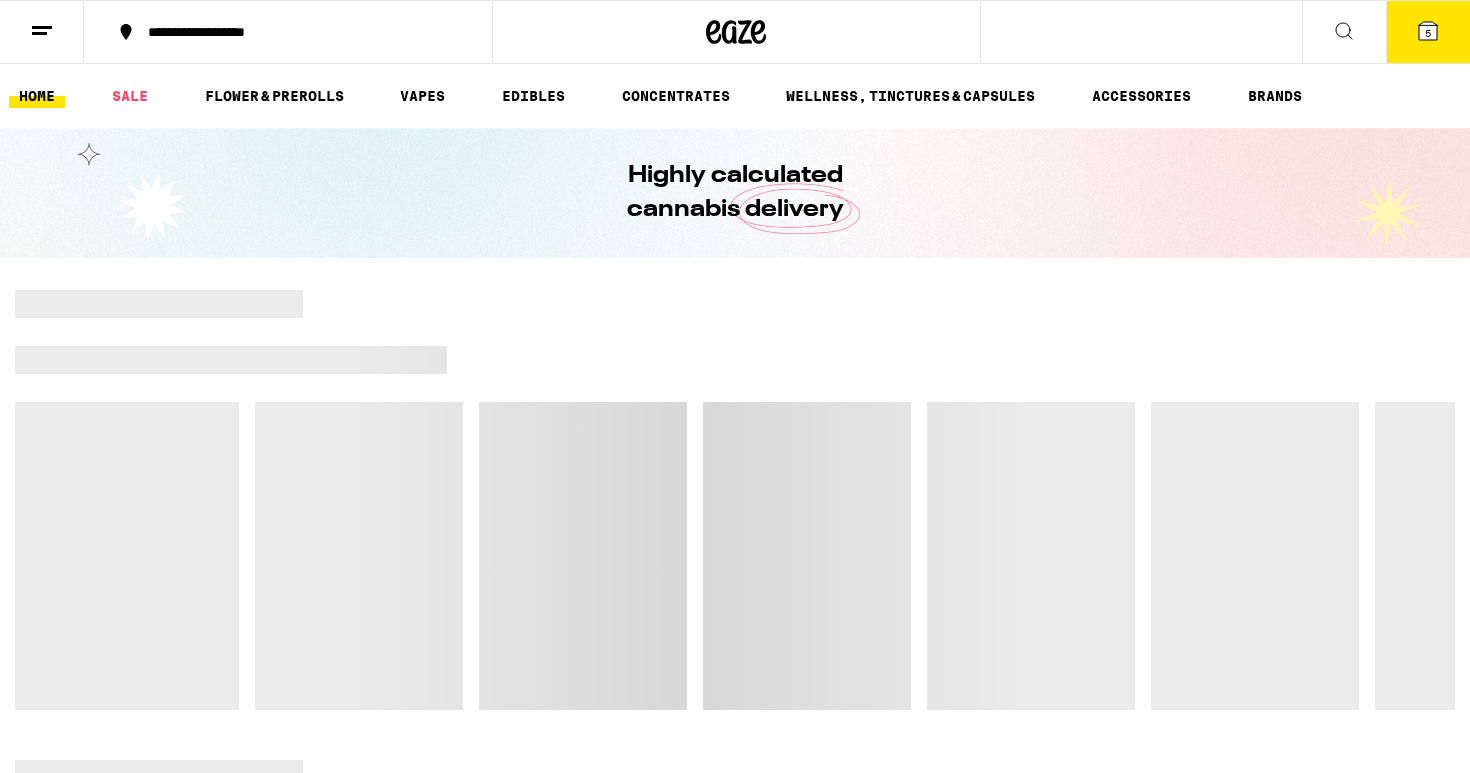 scroll, scrollTop: 0, scrollLeft: 0, axis: both 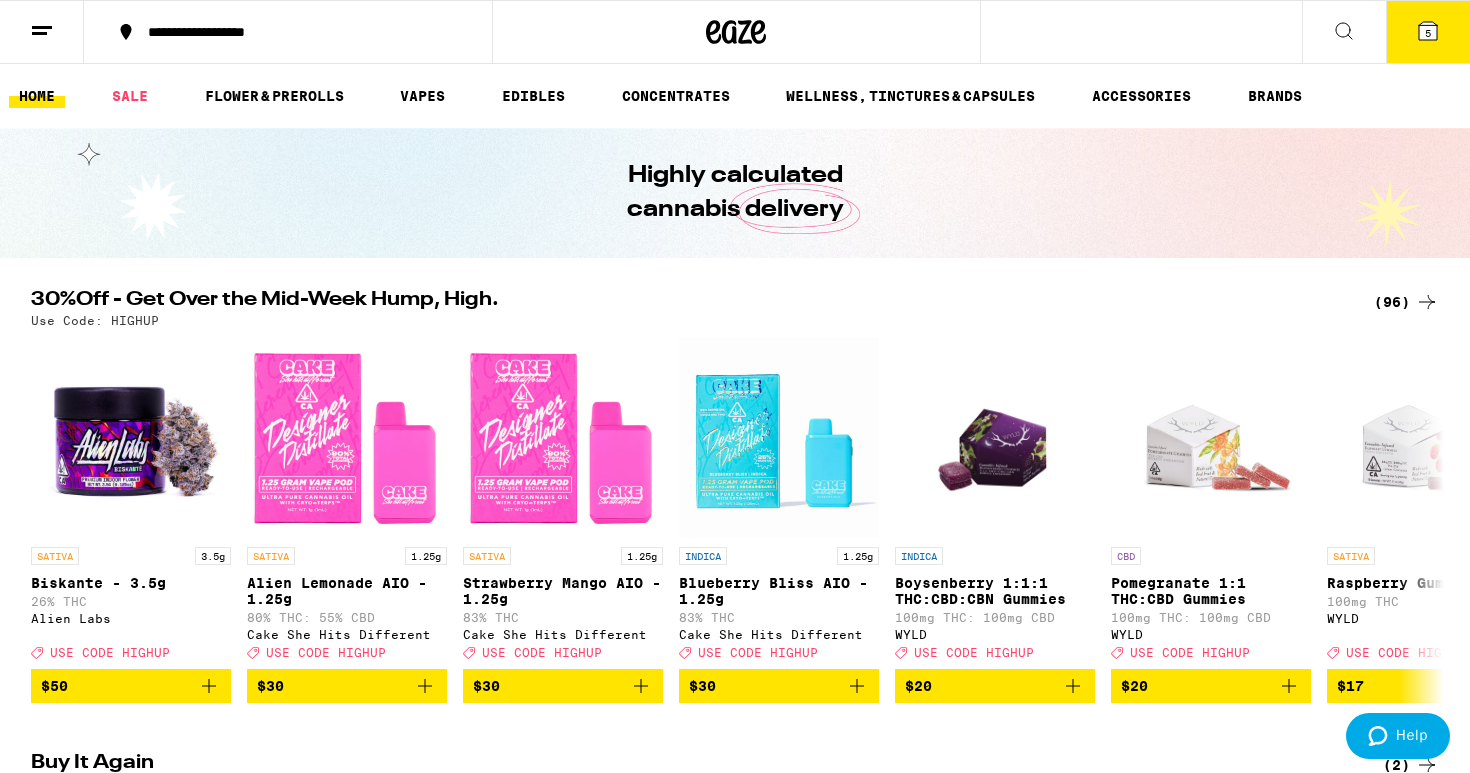 click 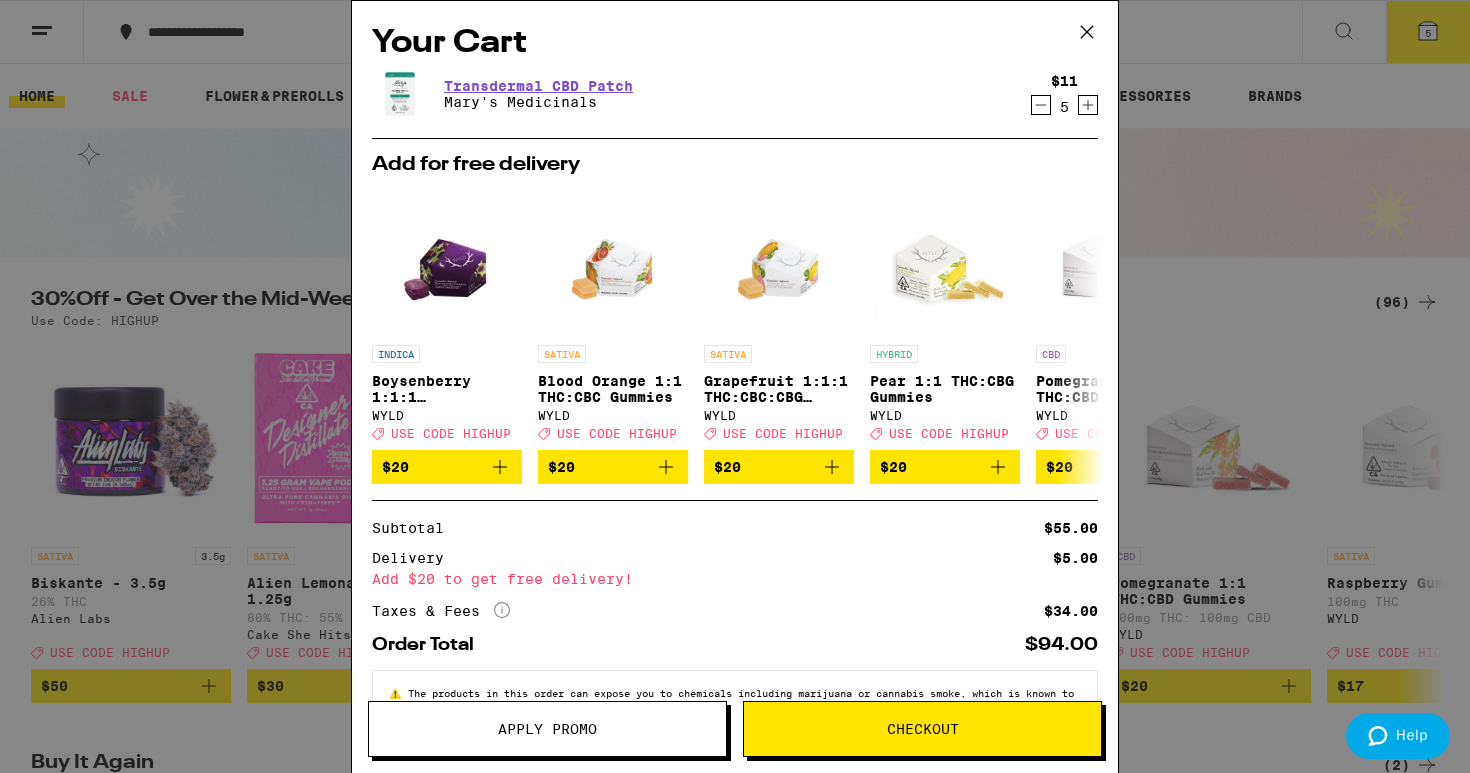 click 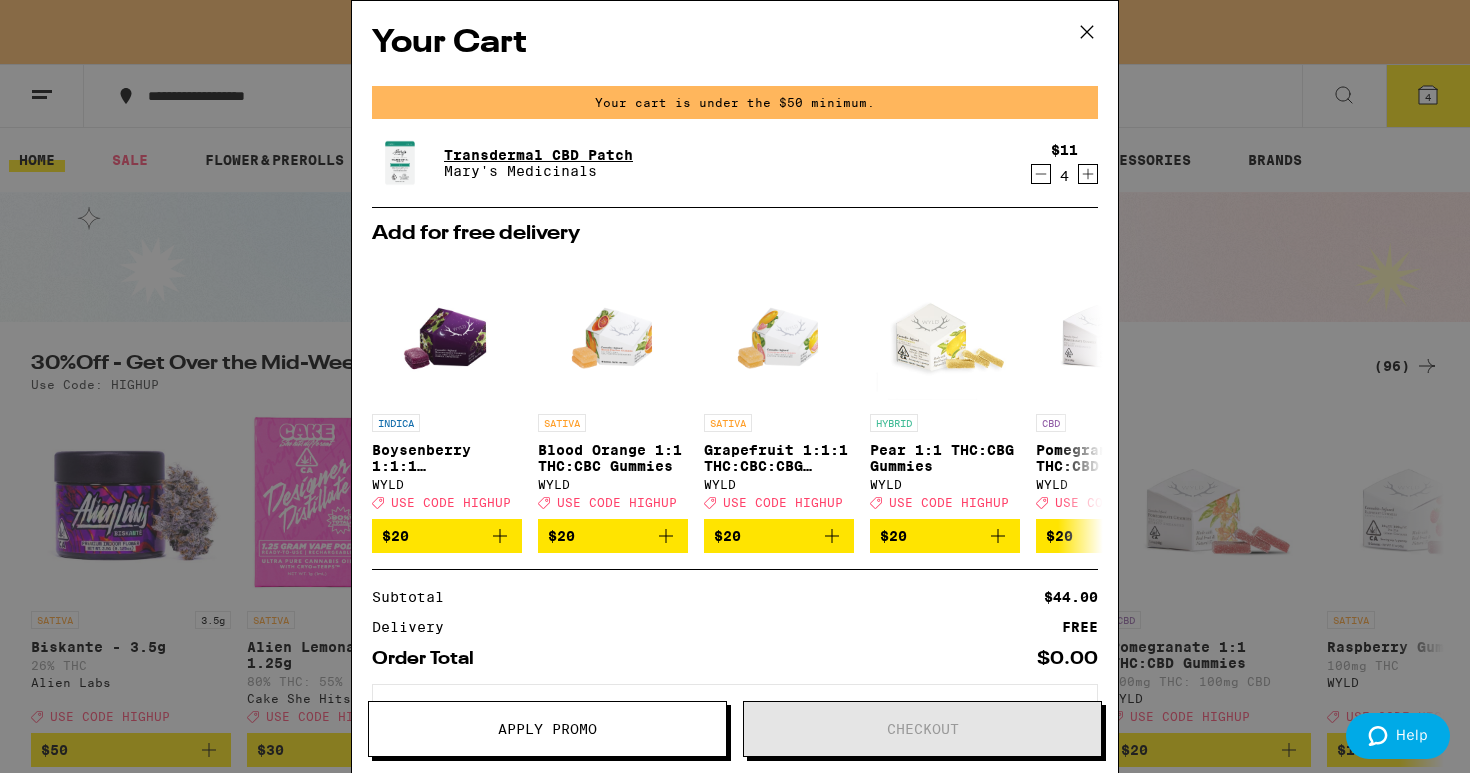 click on "Transdermal CBD Patch" at bounding box center (538, 155) 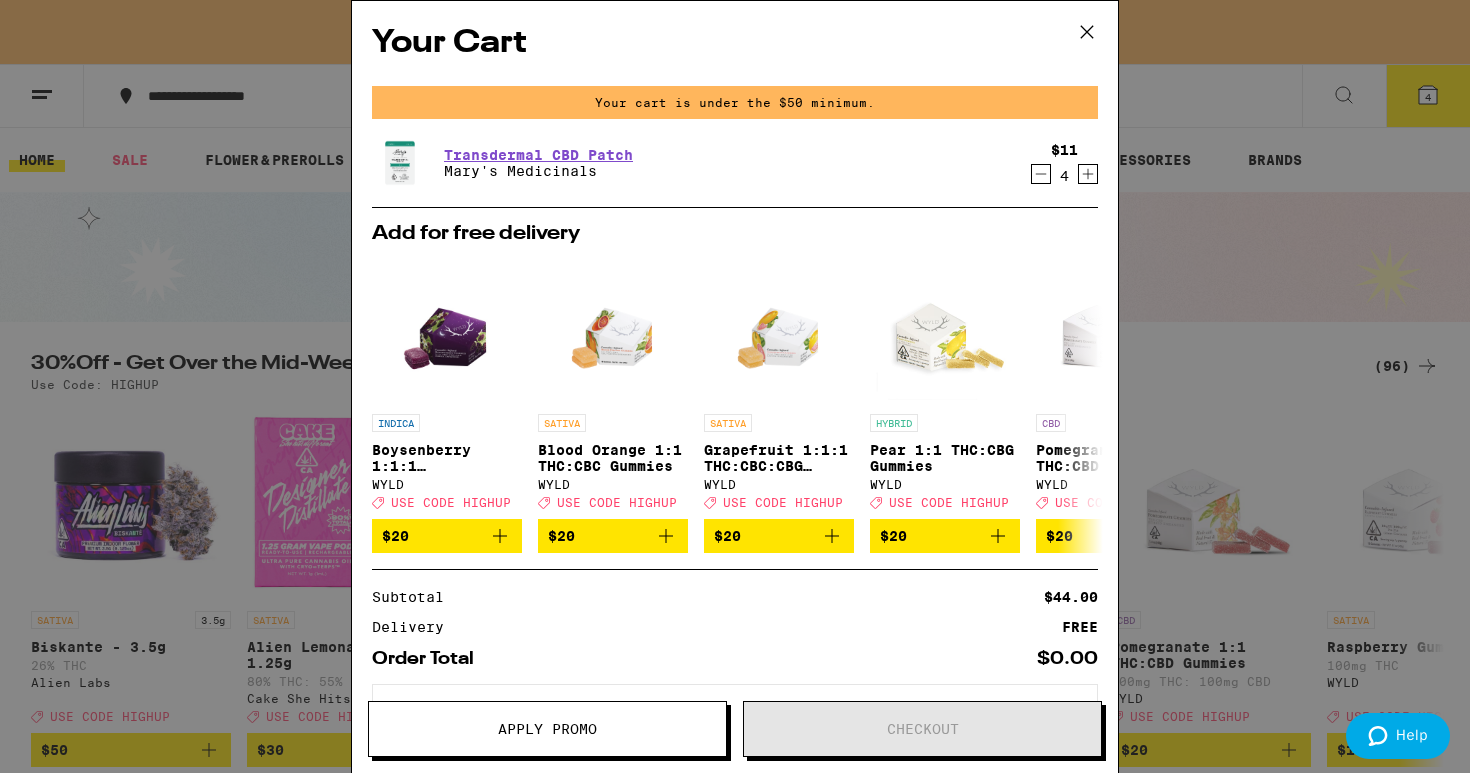 click at bounding box center [735, 10002] 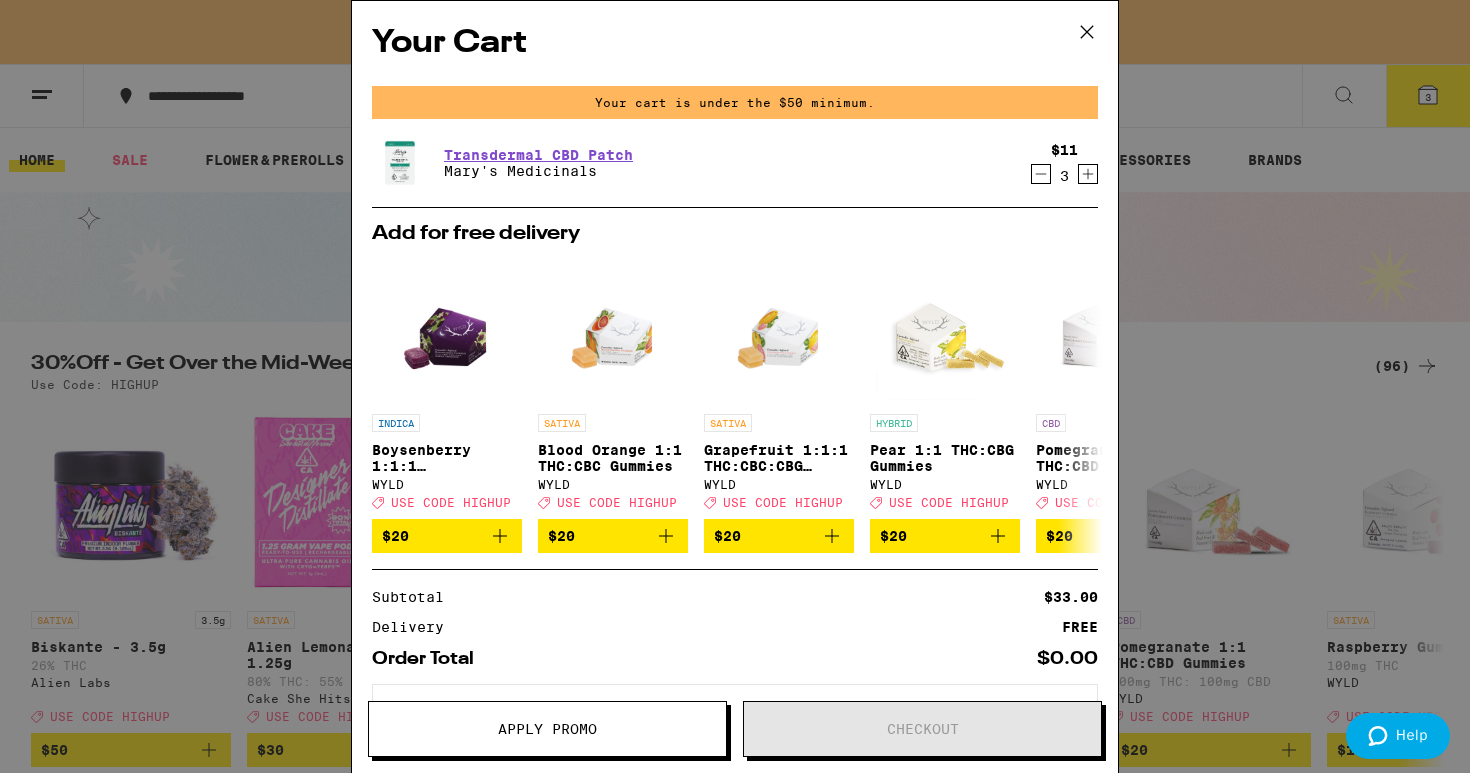 click 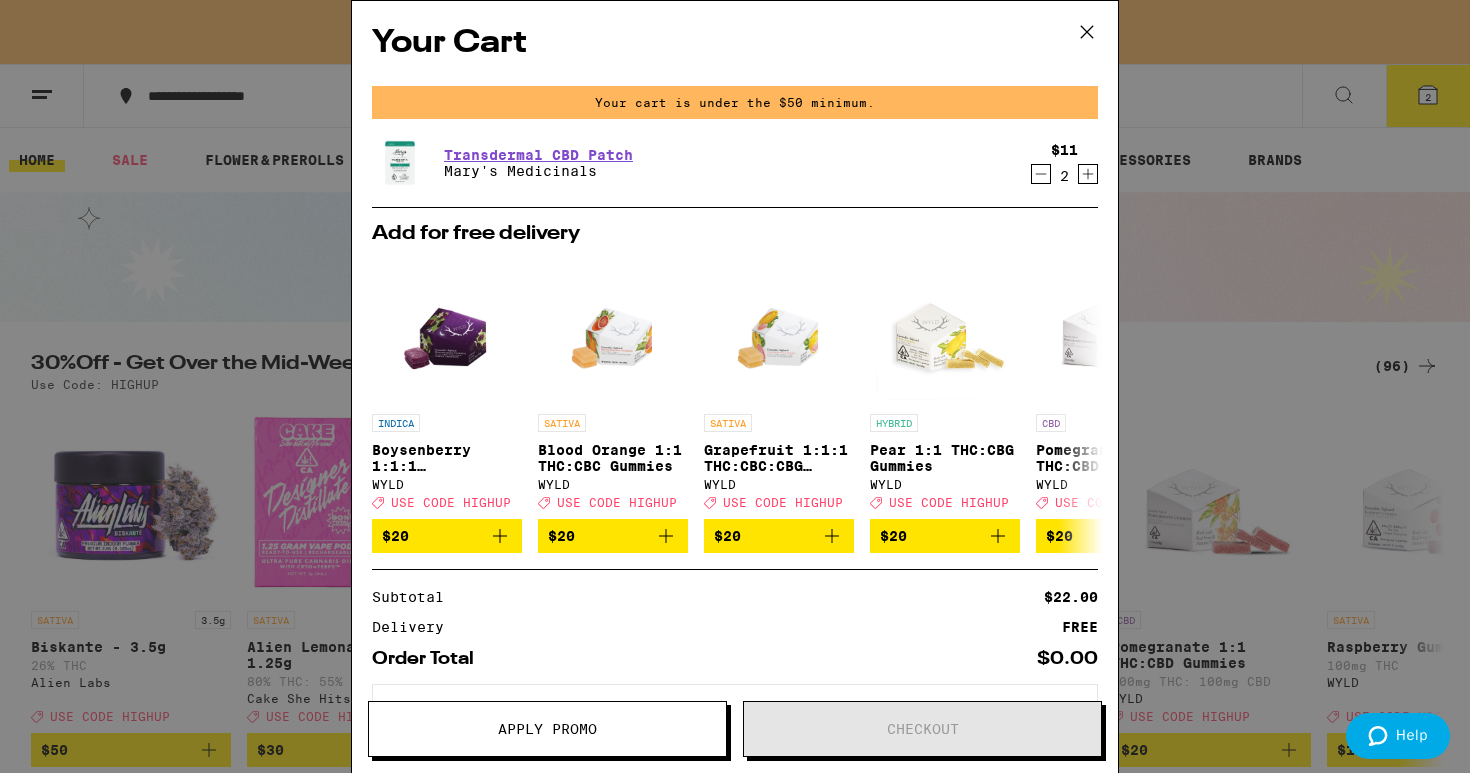 click 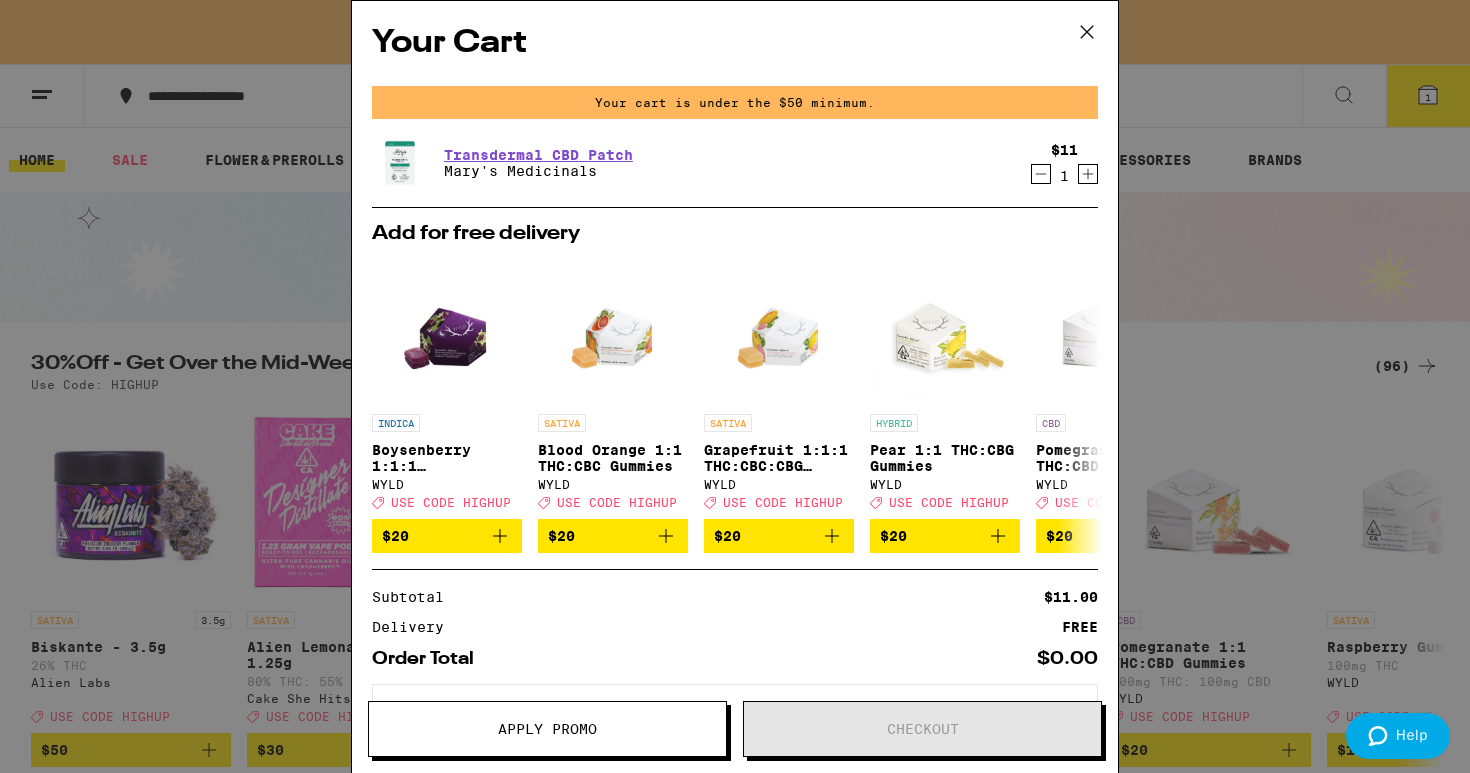 click 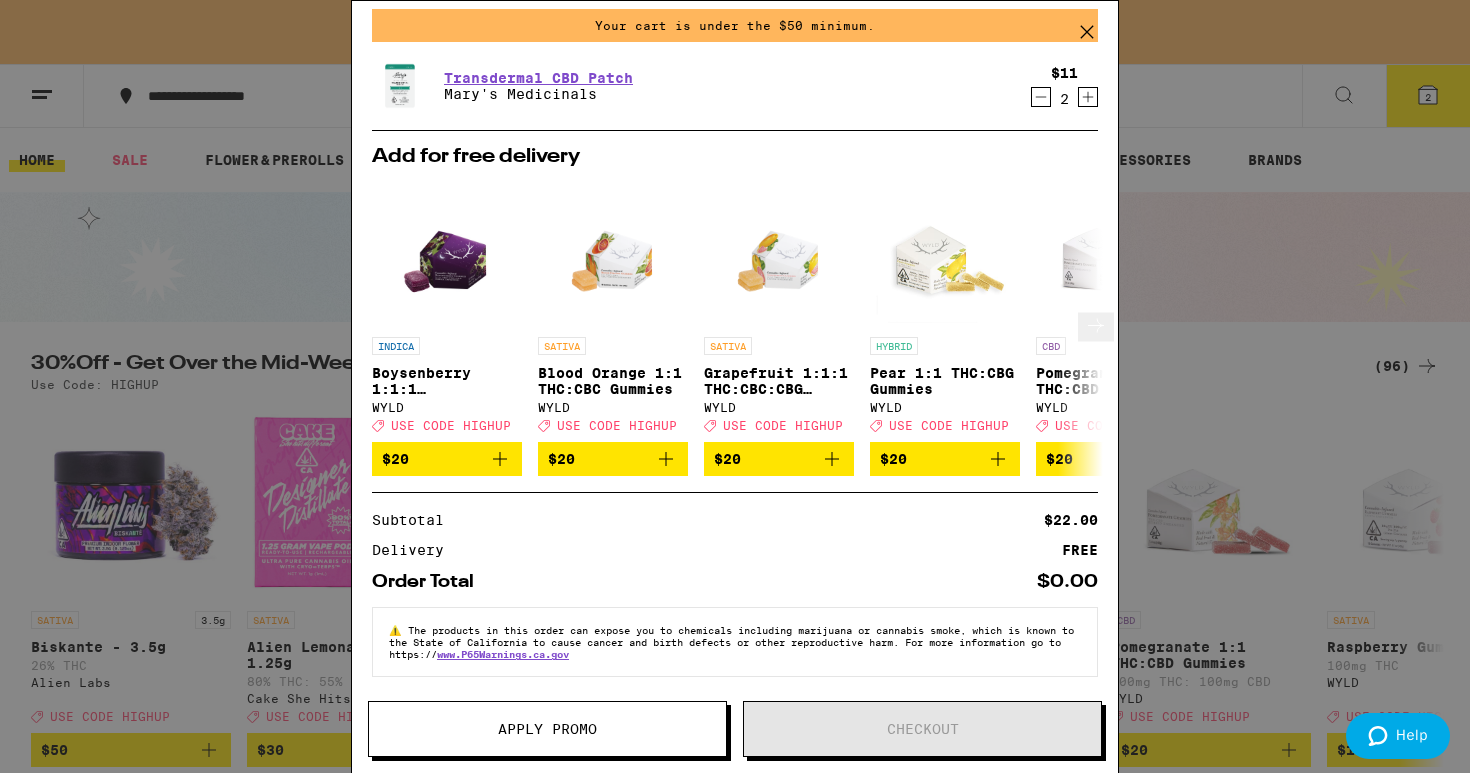 scroll, scrollTop: 0, scrollLeft: 0, axis: both 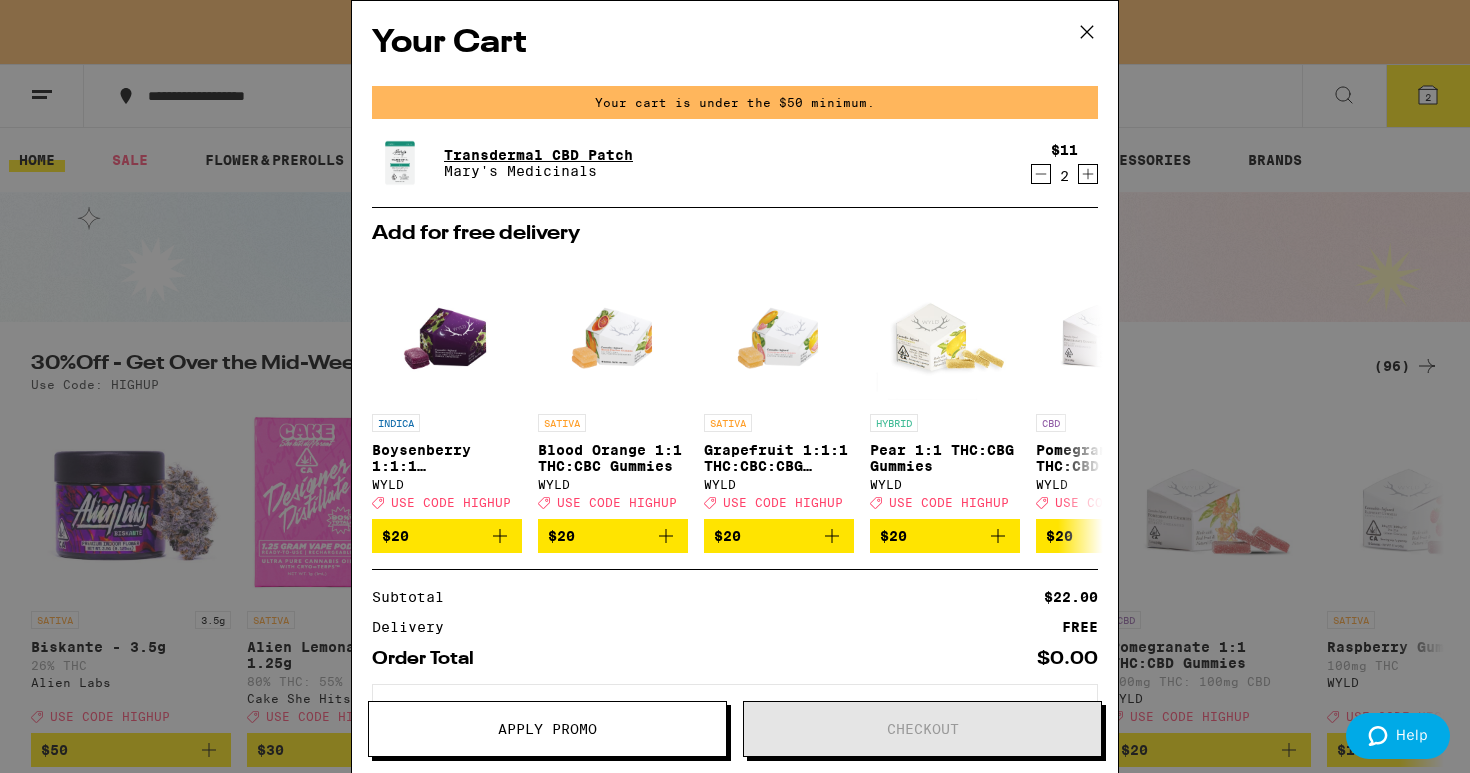 click on "Transdermal CBD Patch" at bounding box center [538, 155] 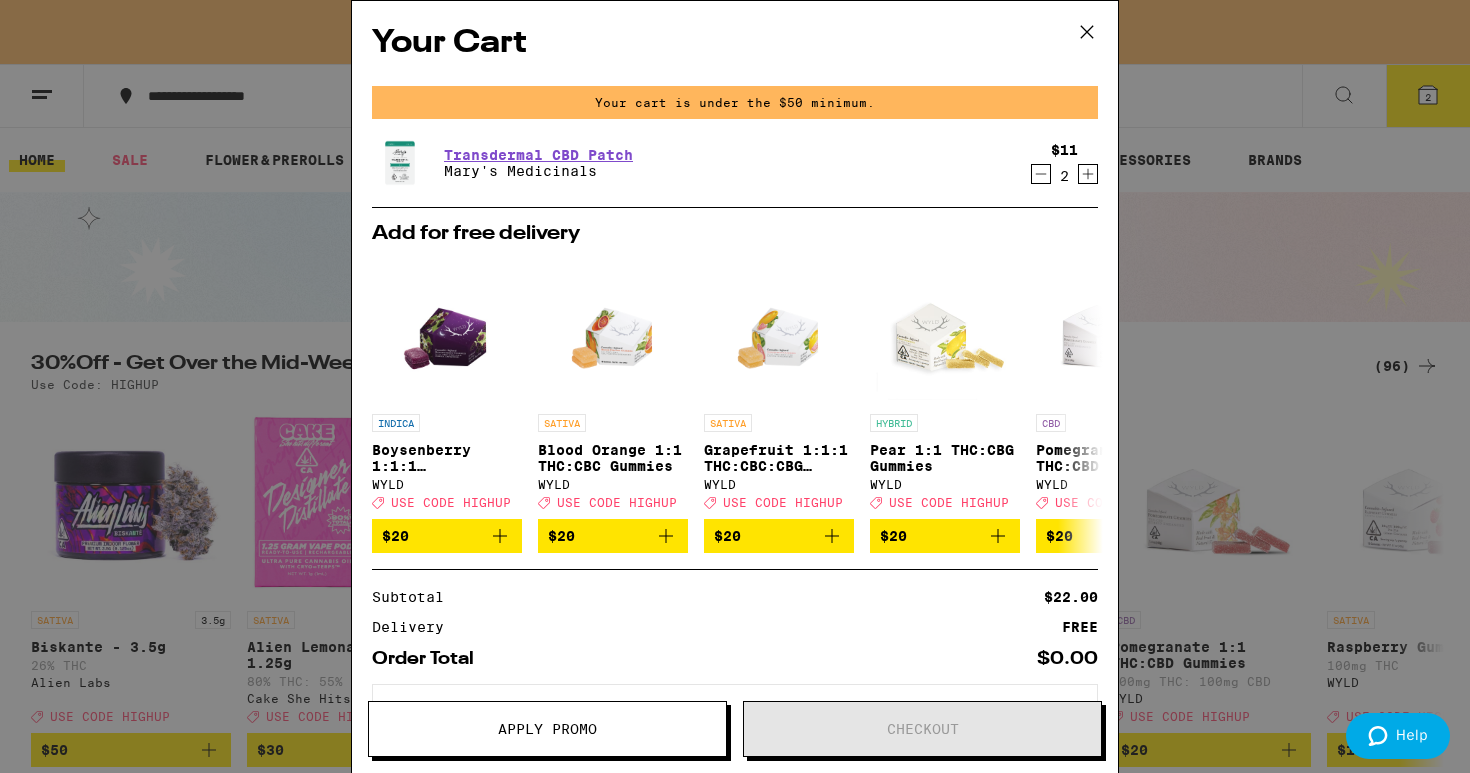 click 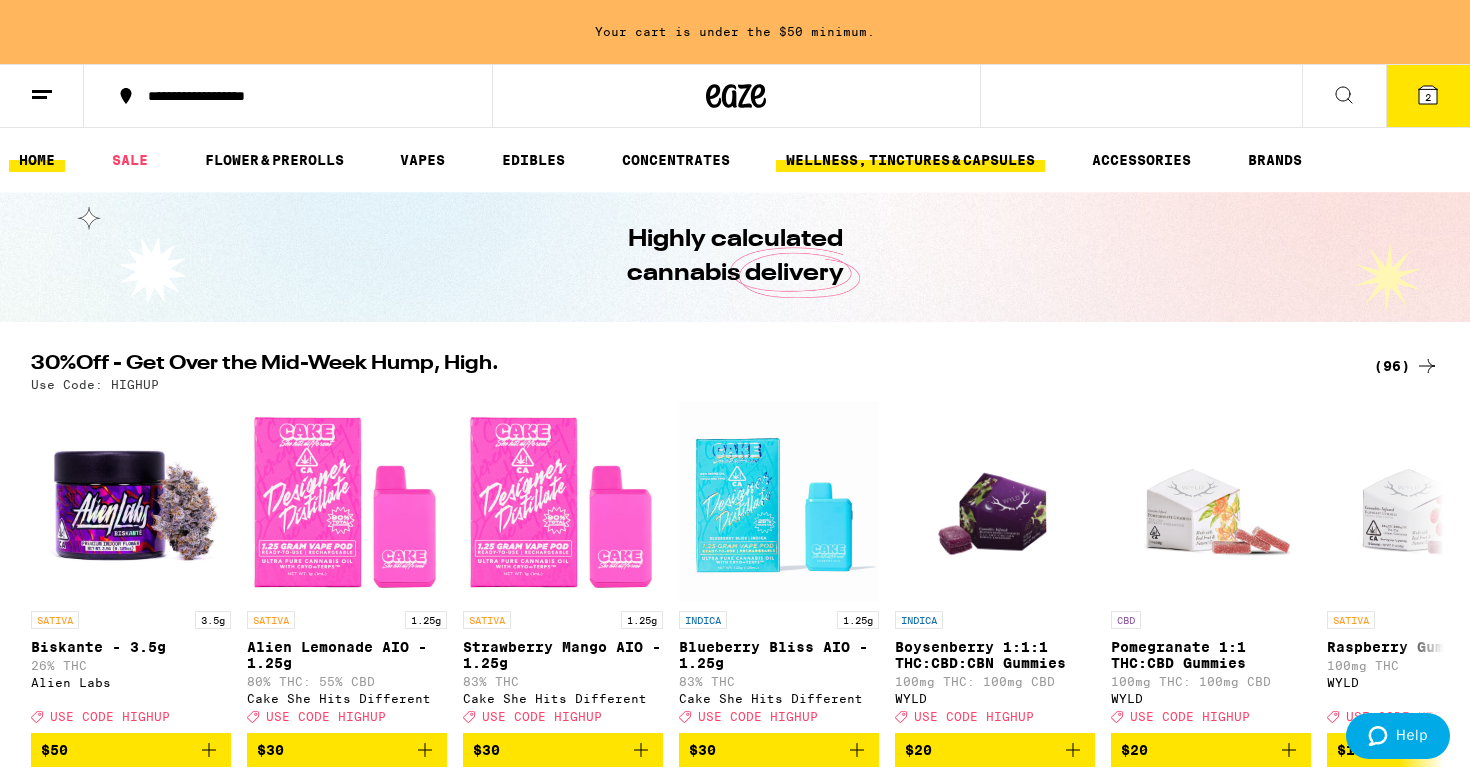 click on "WELLNESS, TINCTURES & CAPSULES" at bounding box center (910, 160) 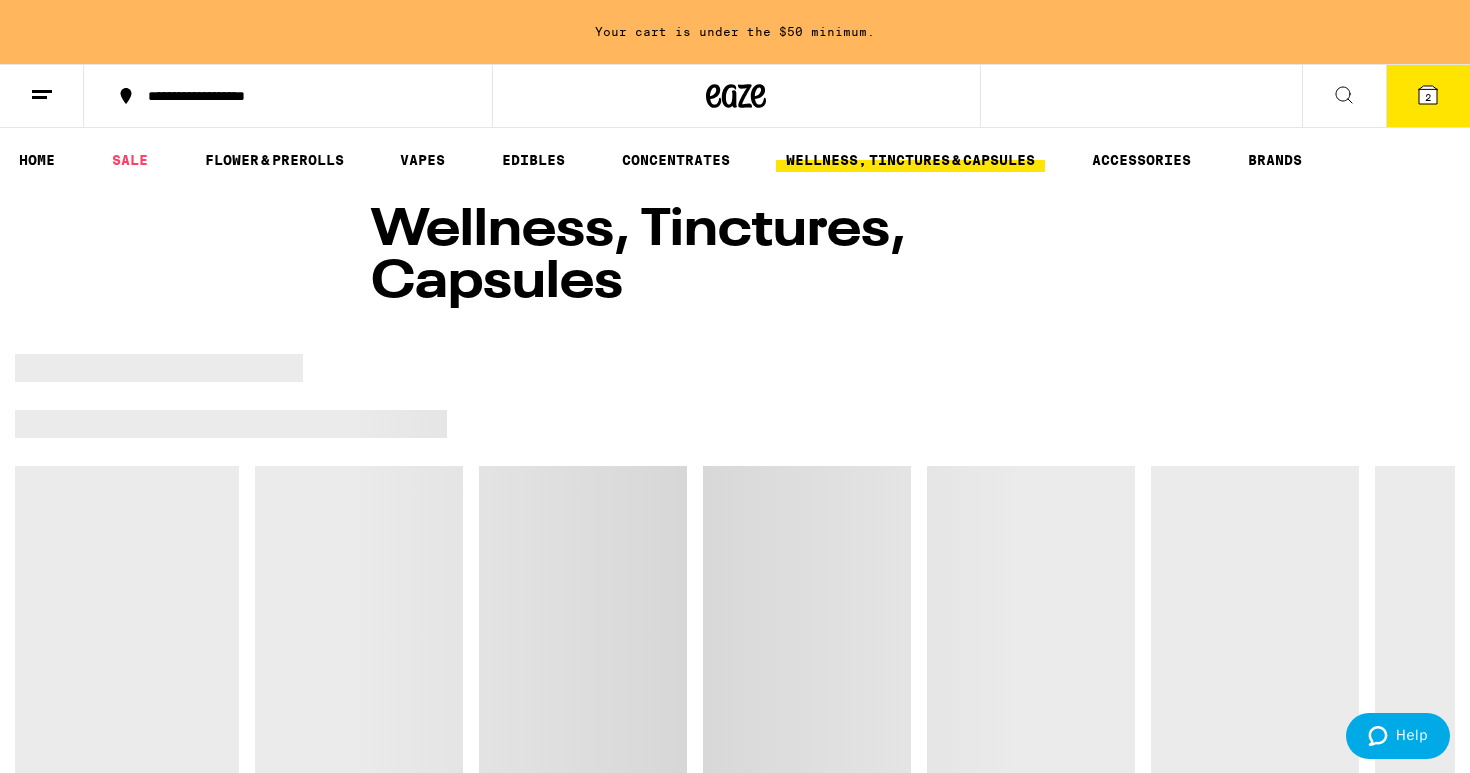 click 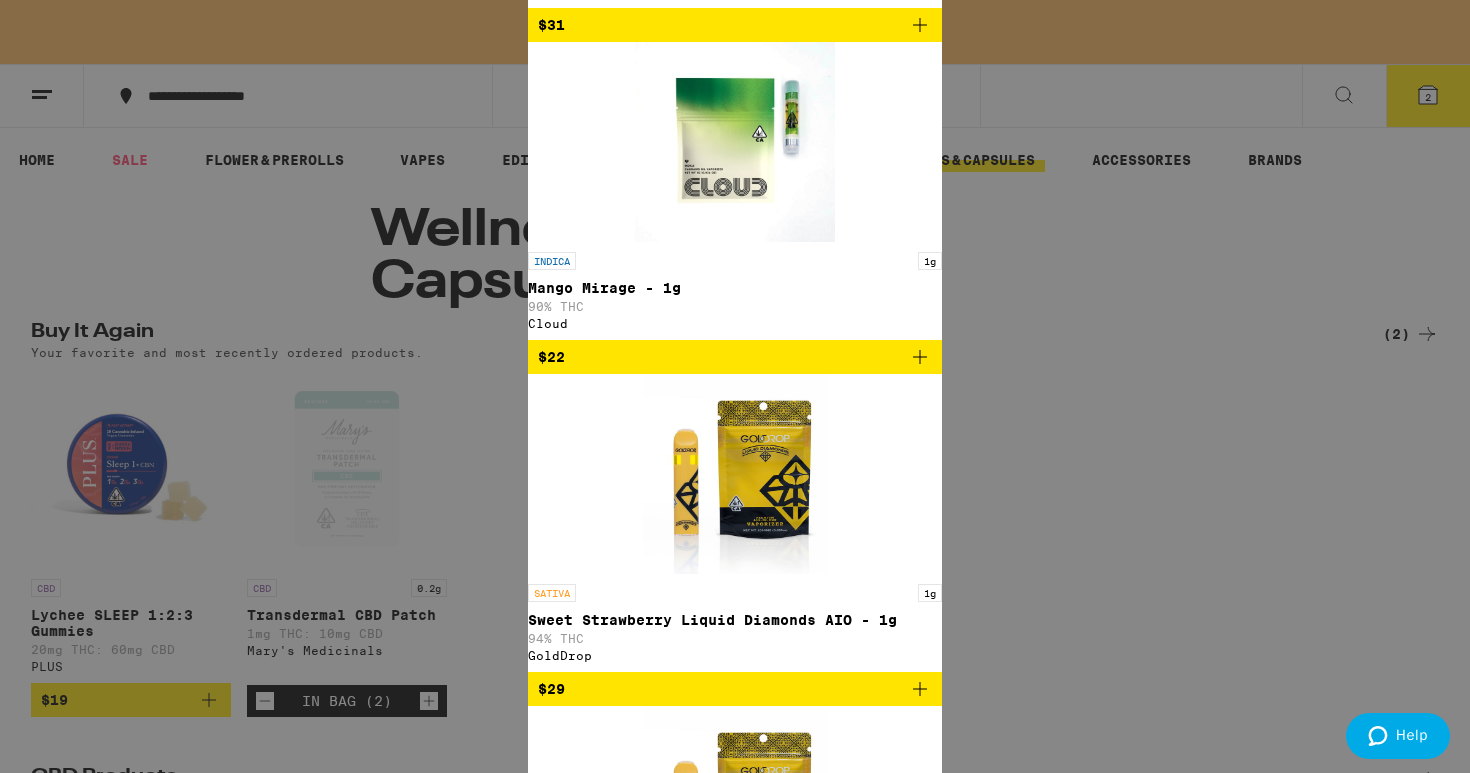 type on "sleep" 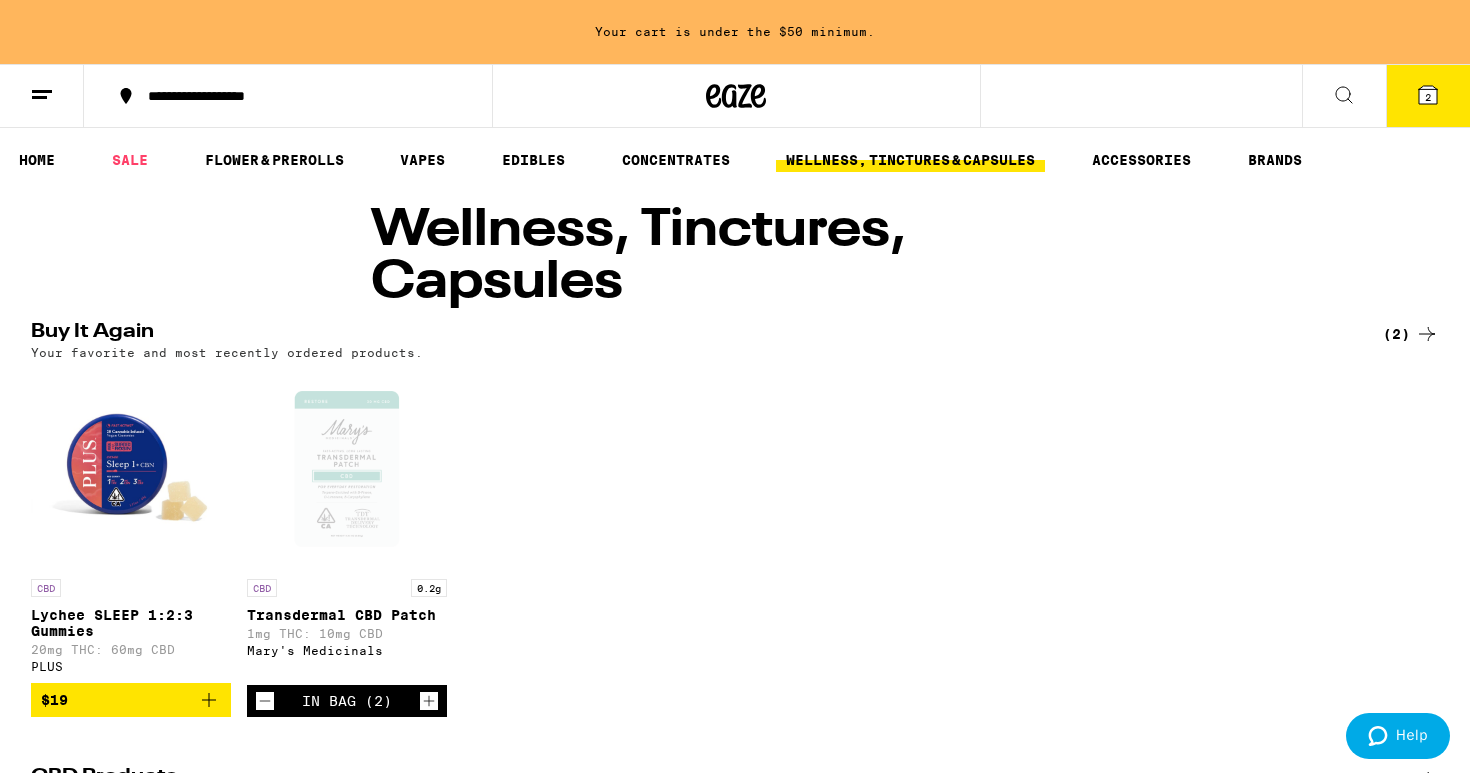 click on "Add To Bag $19" at bounding box center [68, 3408] 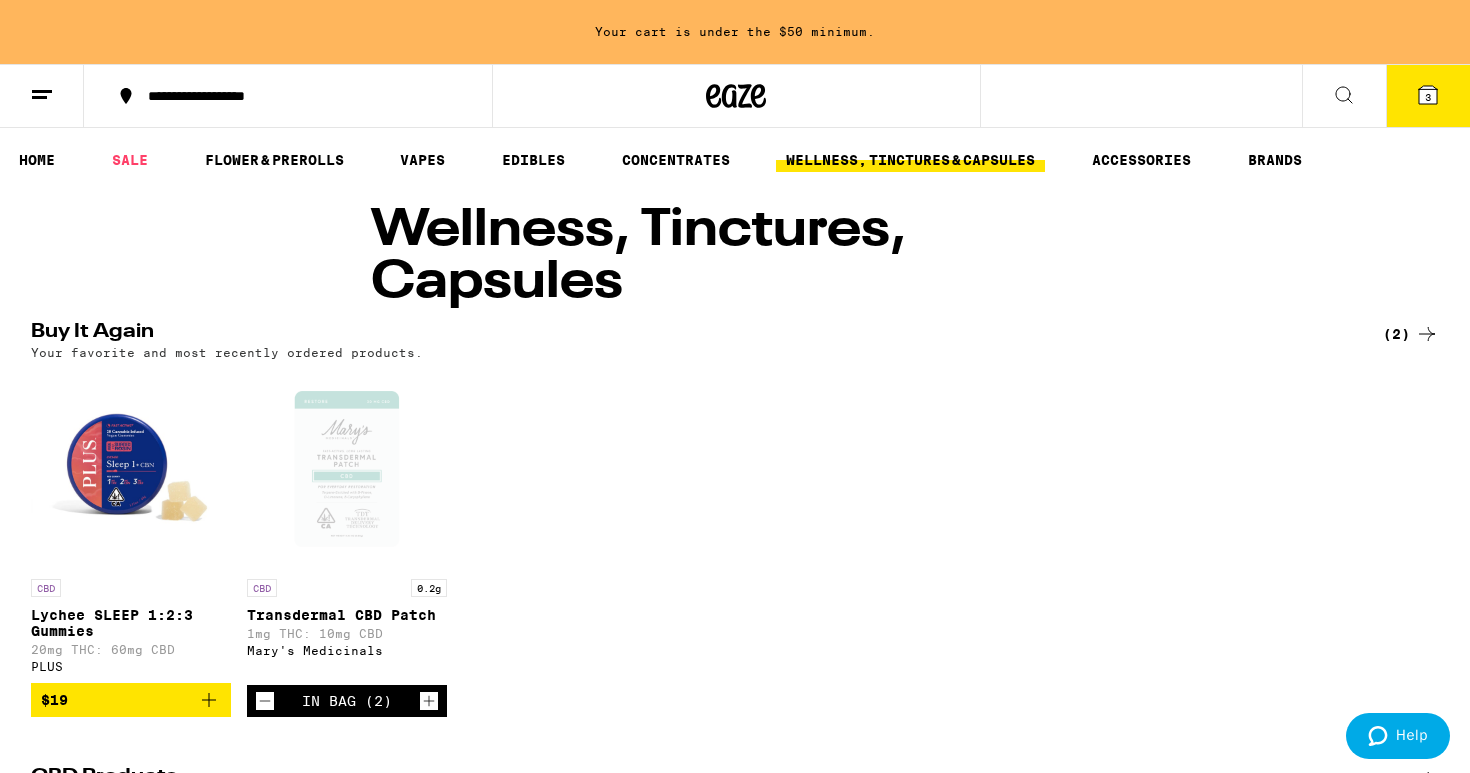 scroll, scrollTop: 0, scrollLeft: 0, axis: both 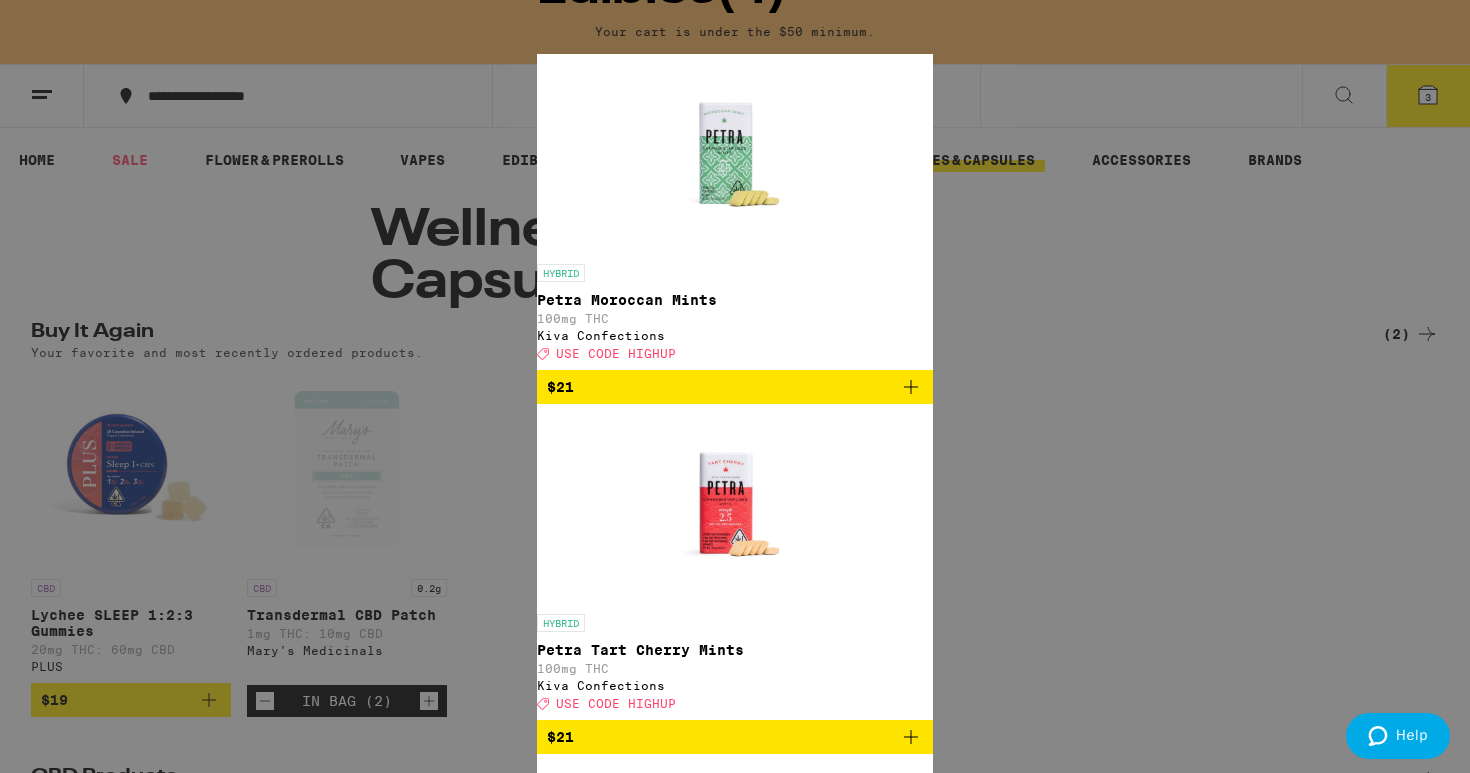 type on "mints" 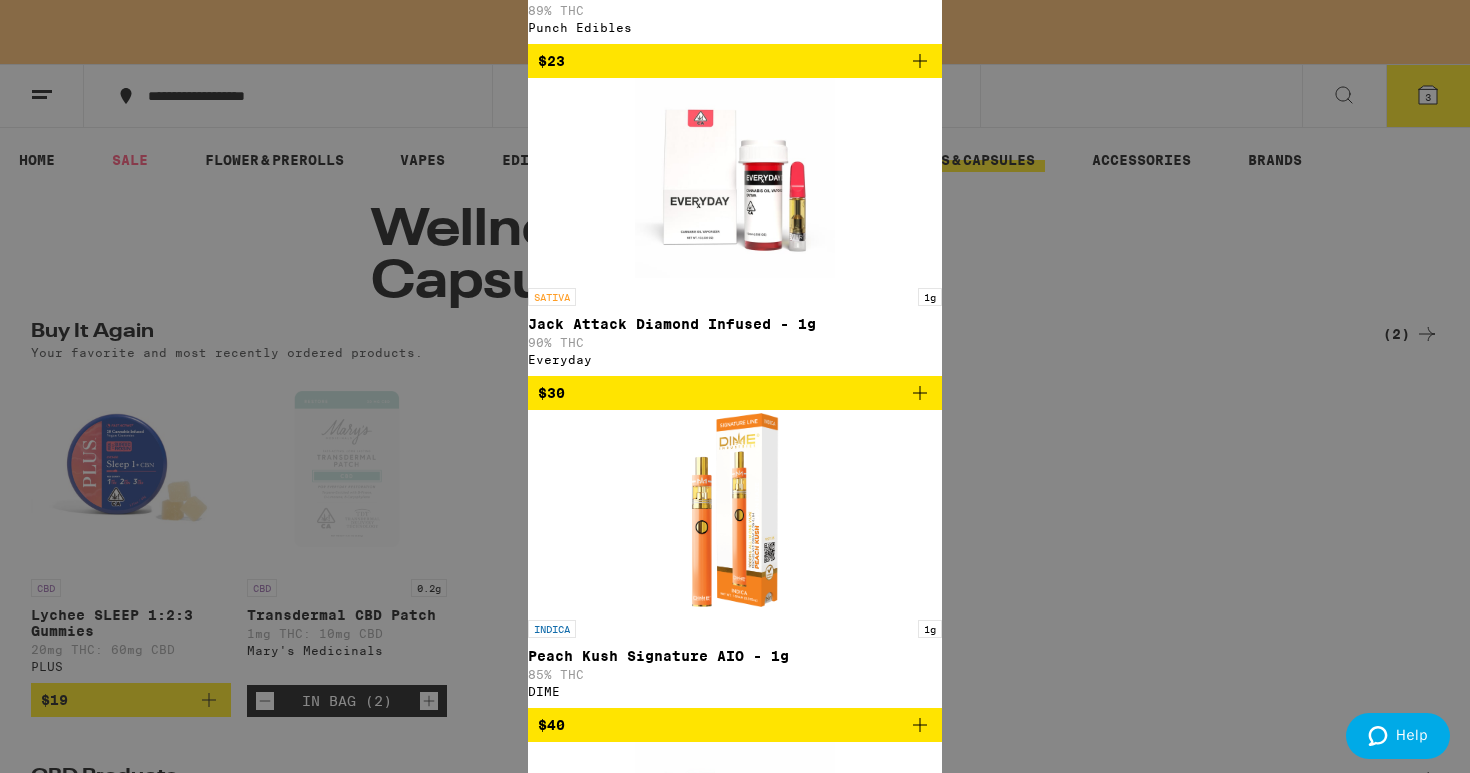 scroll, scrollTop: 0, scrollLeft: 0, axis: both 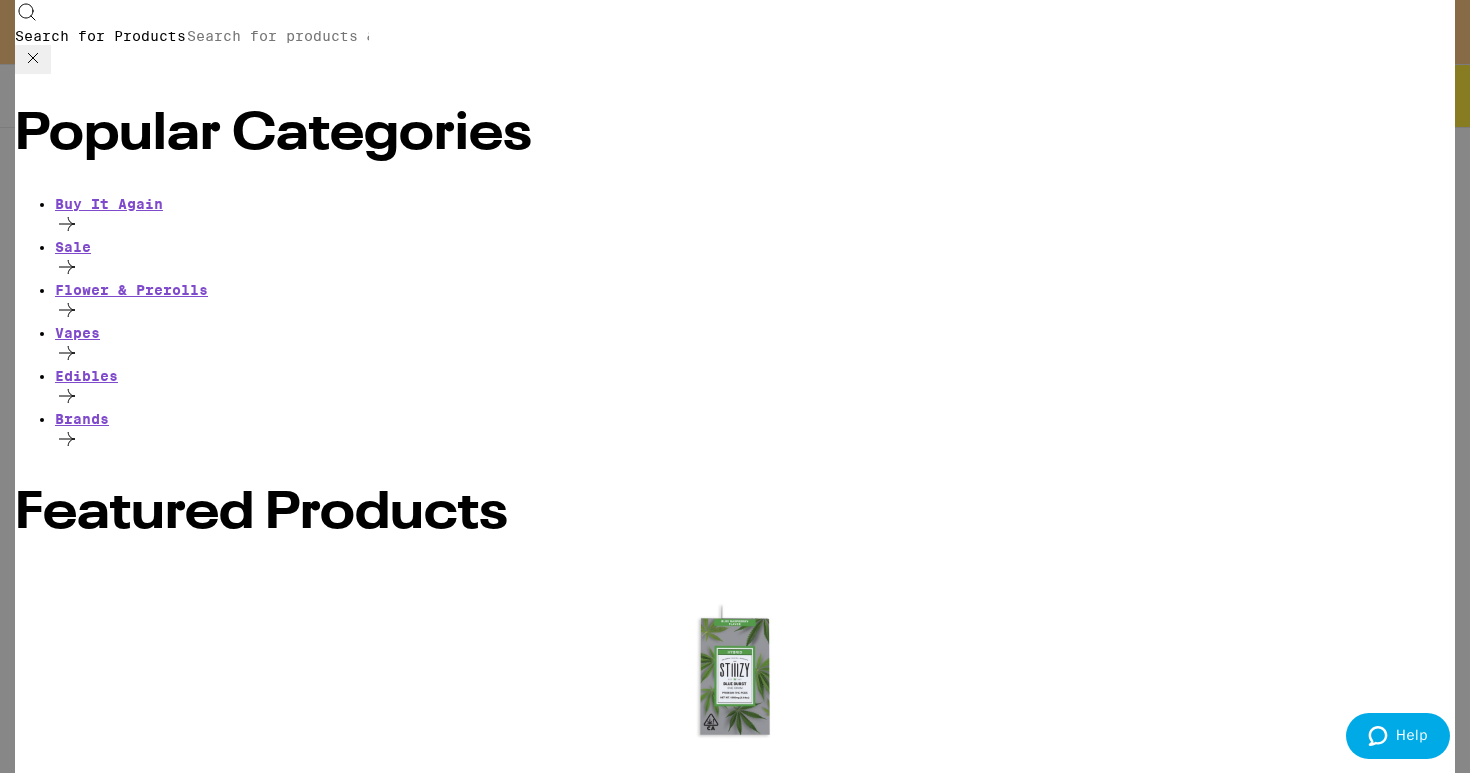 type 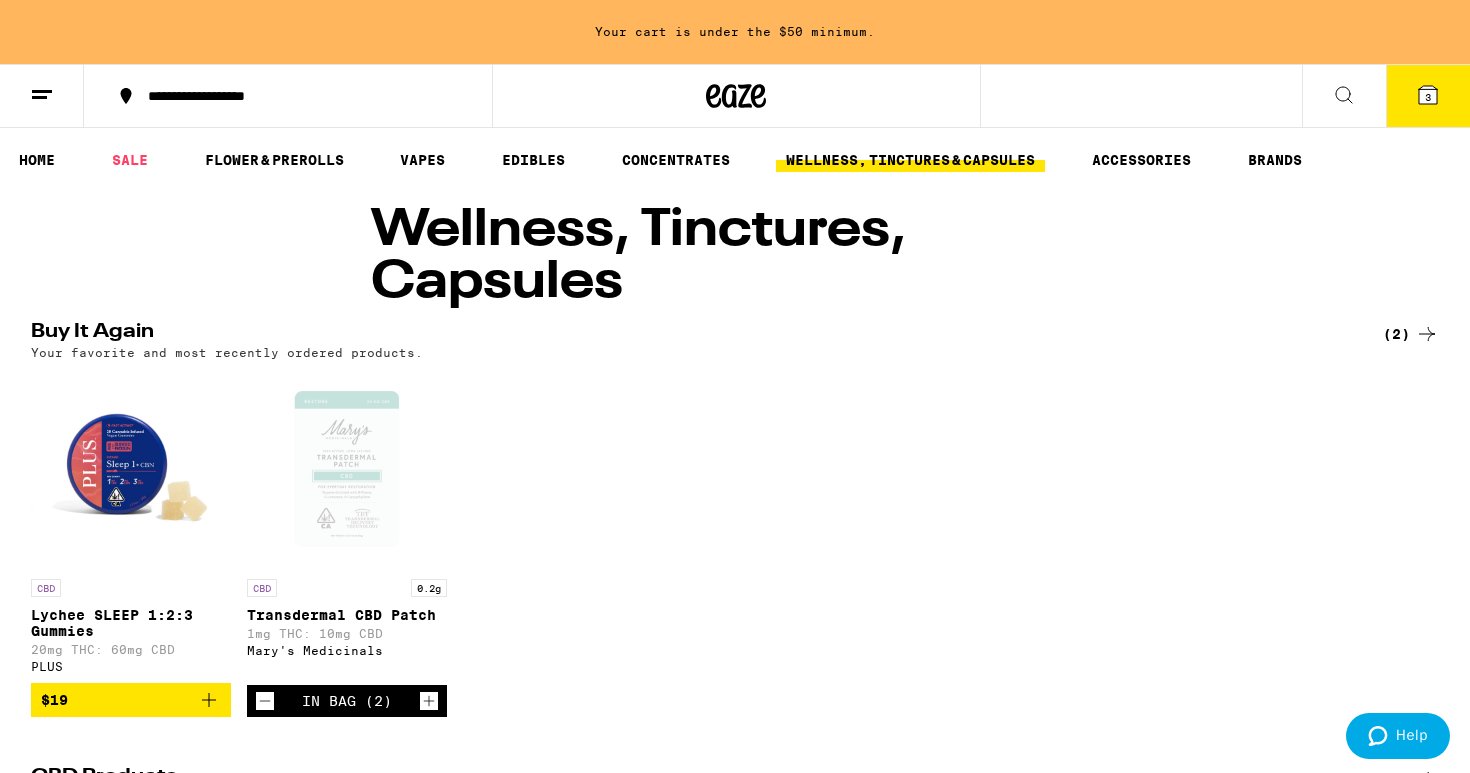click 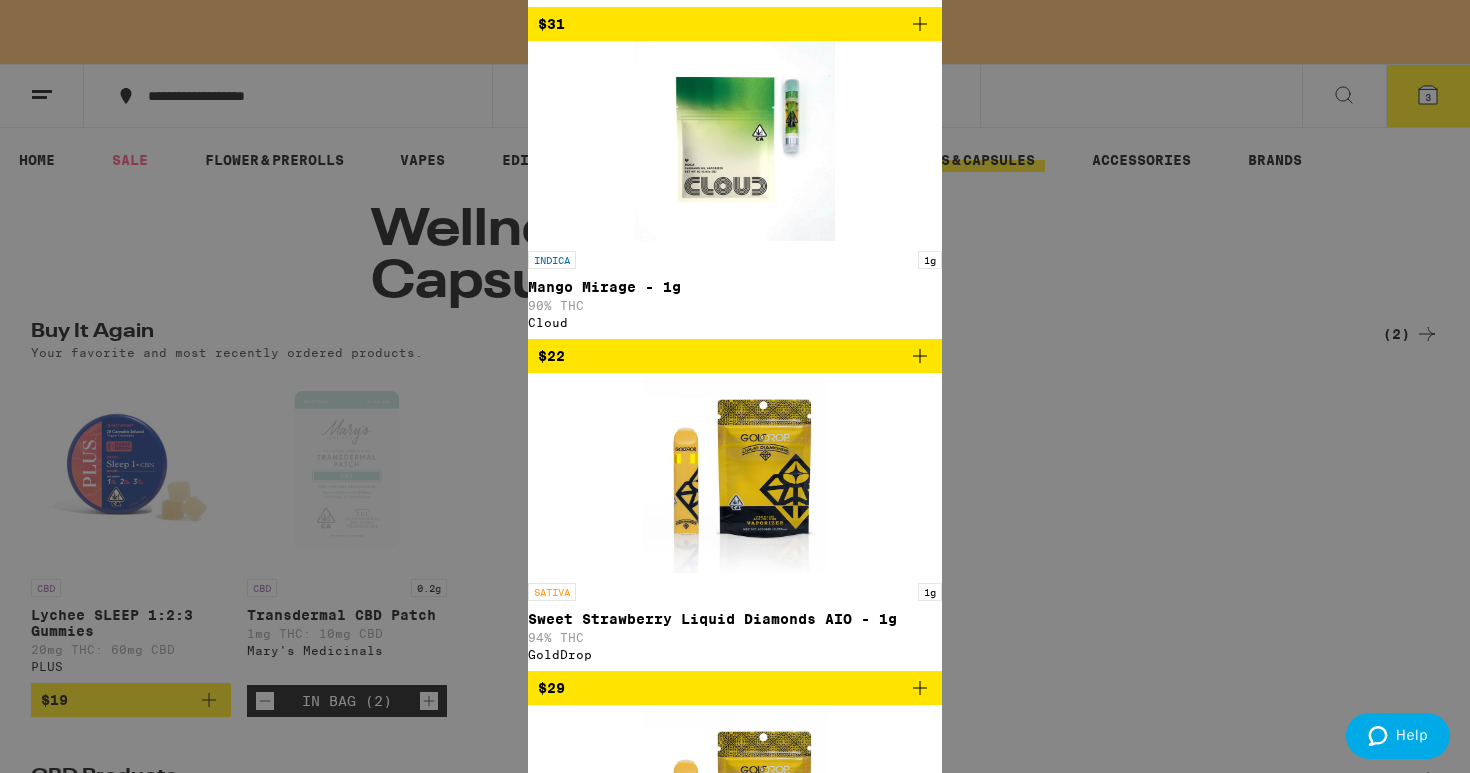 type on "sleep" 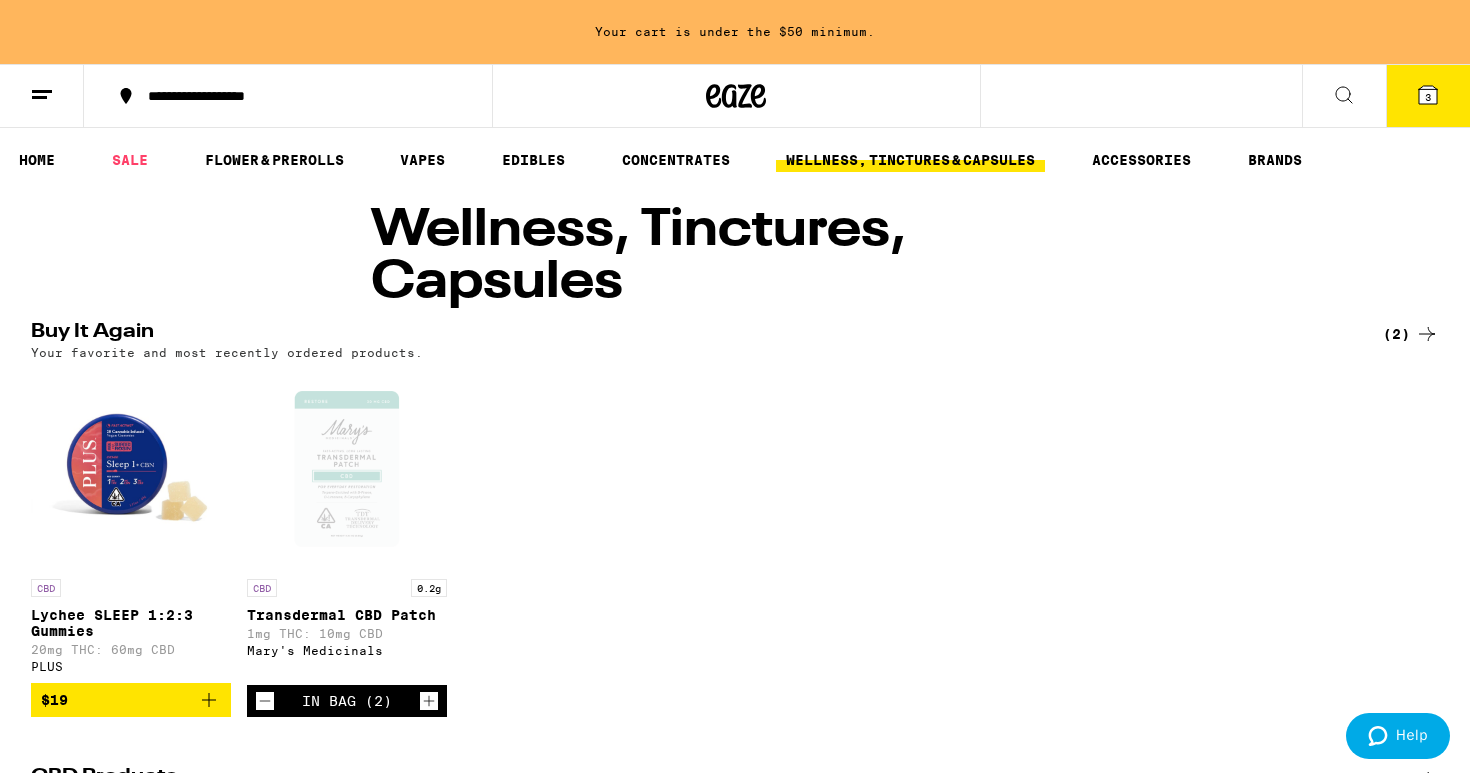 click on "3" at bounding box center [1428, 97] 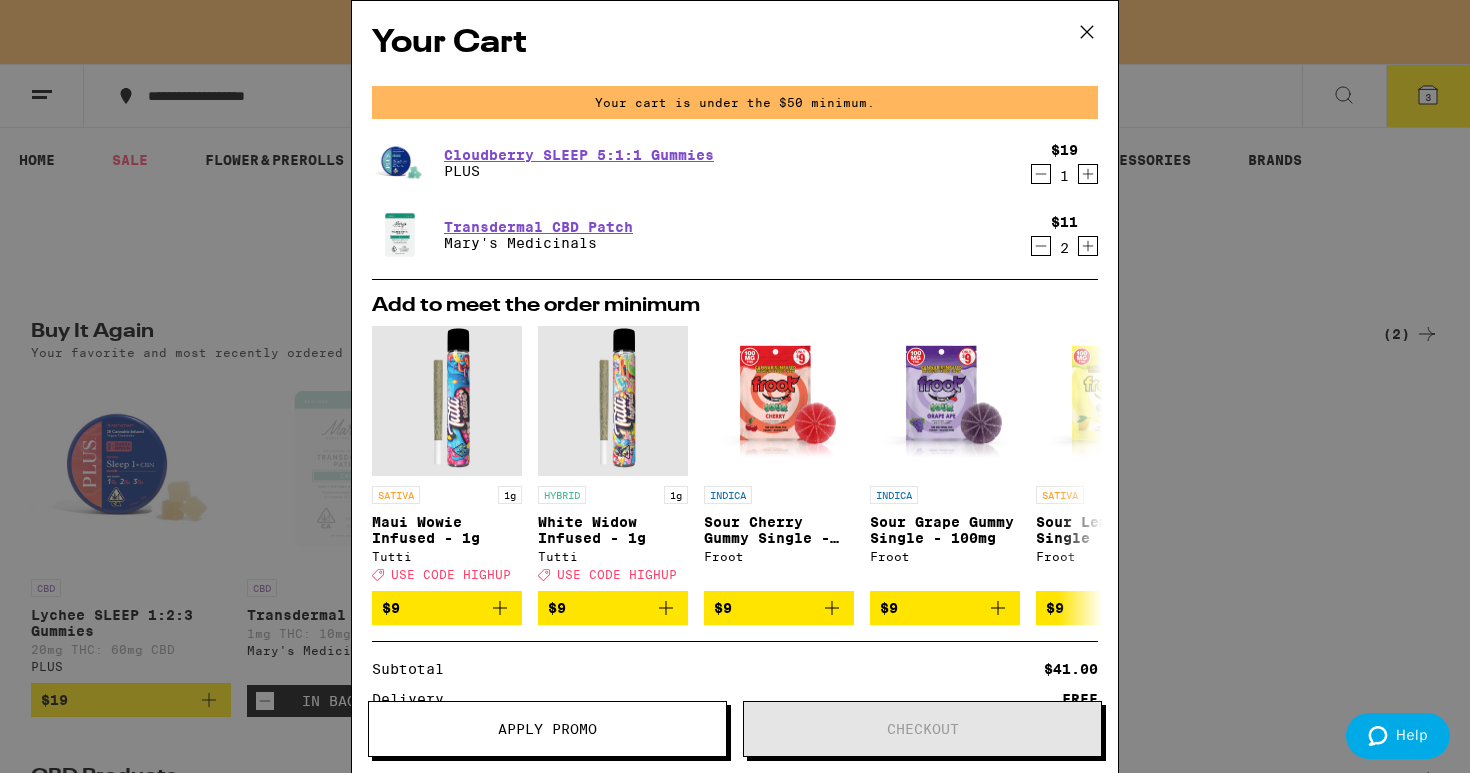 click 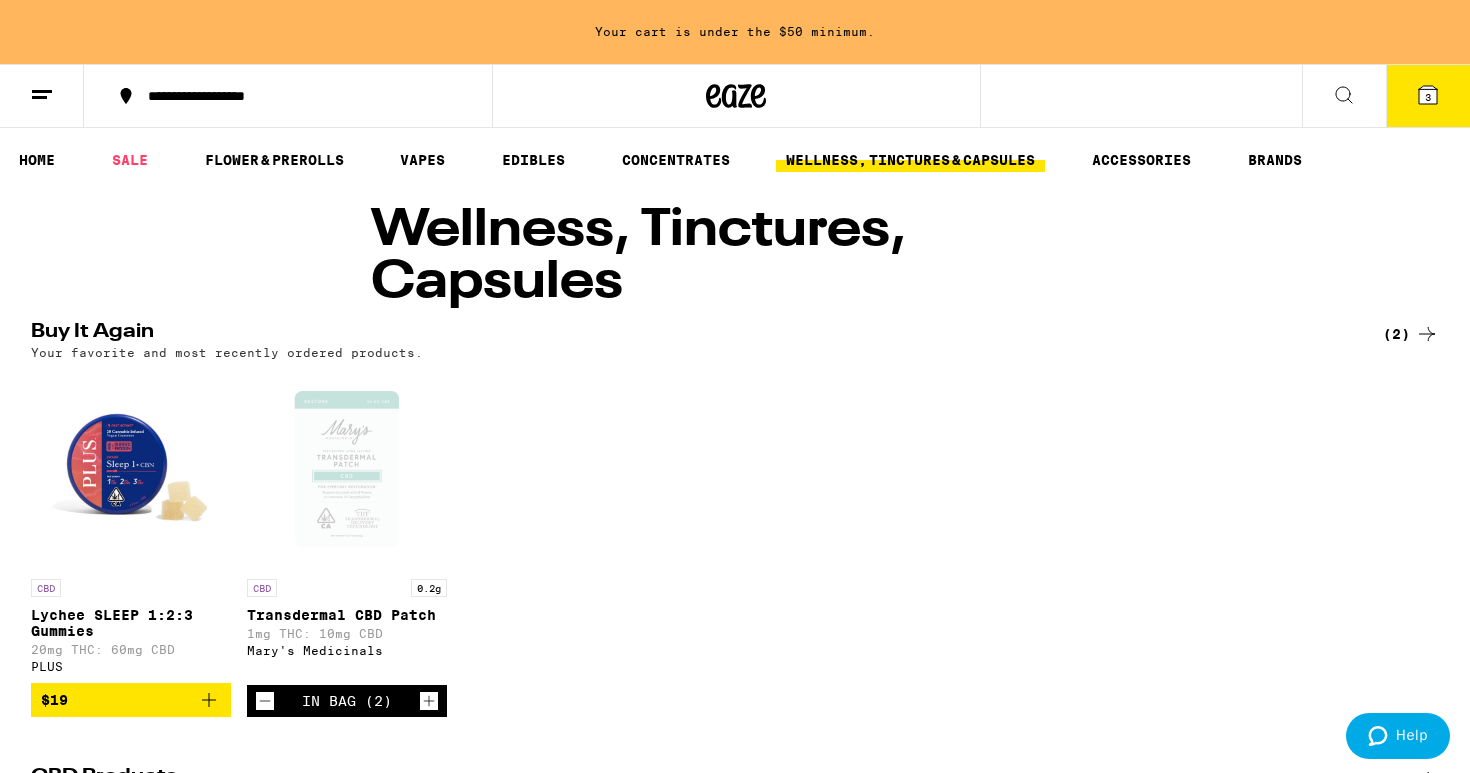 click 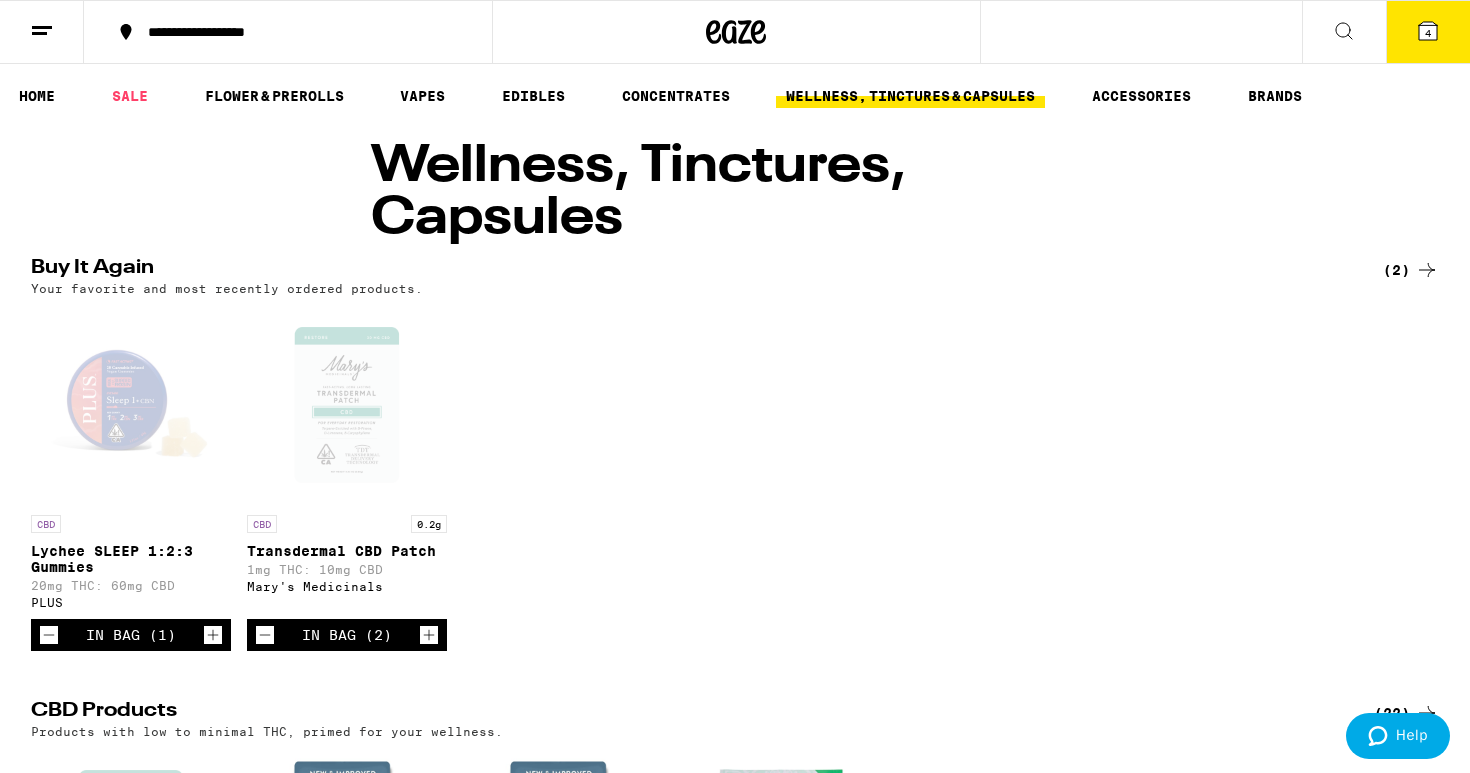 click 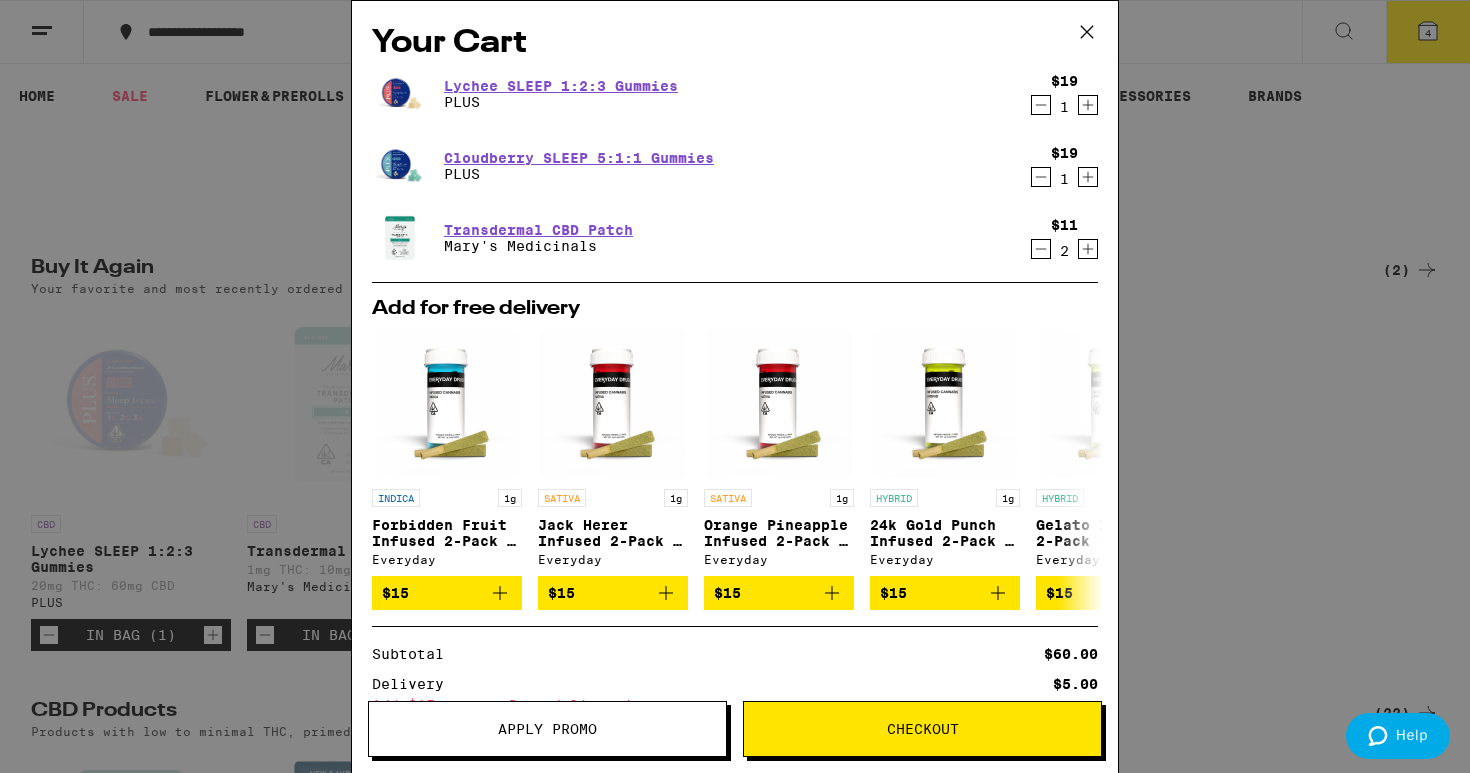 click on "Checkout" at bounding box center [922, 729] 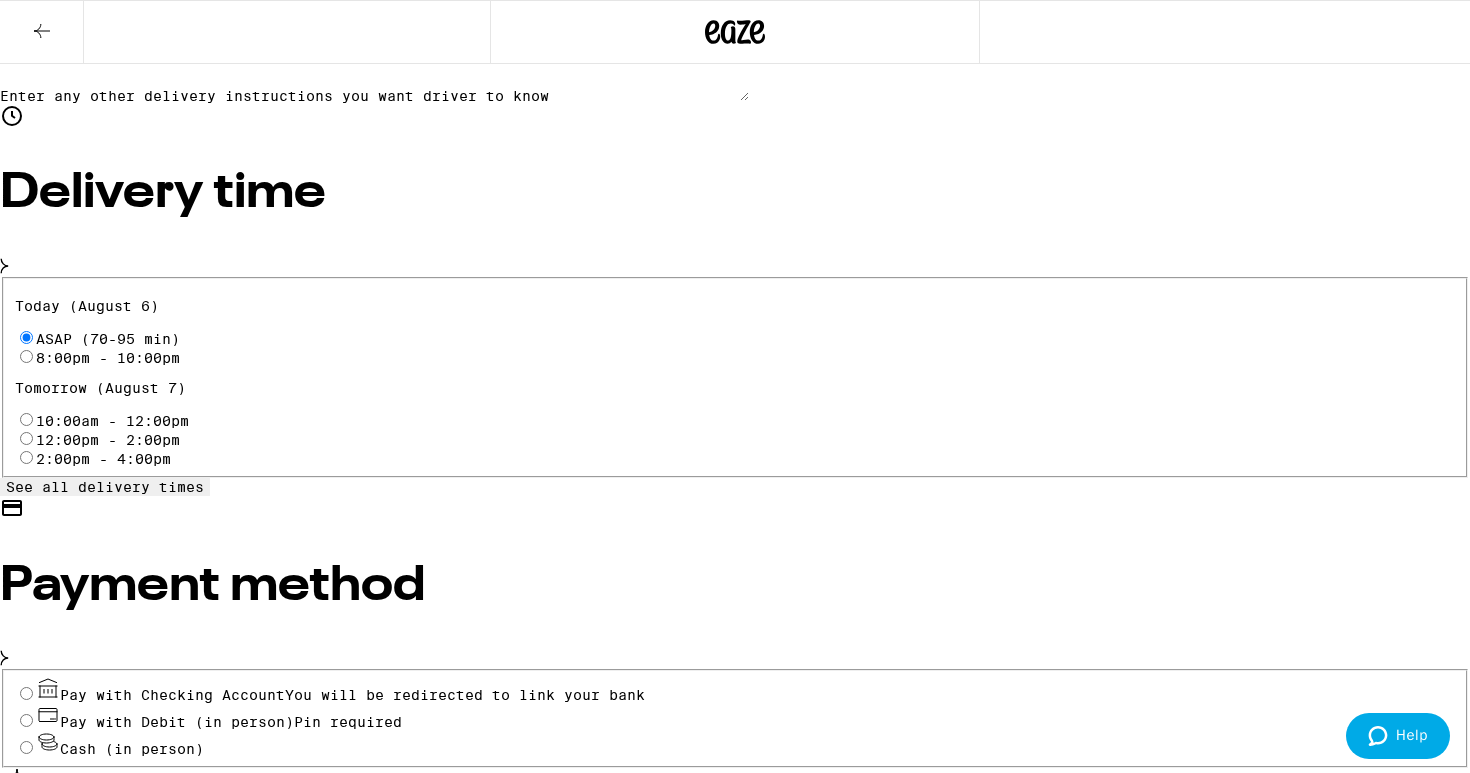 scroll, scrollTop: 587, scrollLeft: 0, axis: vertical 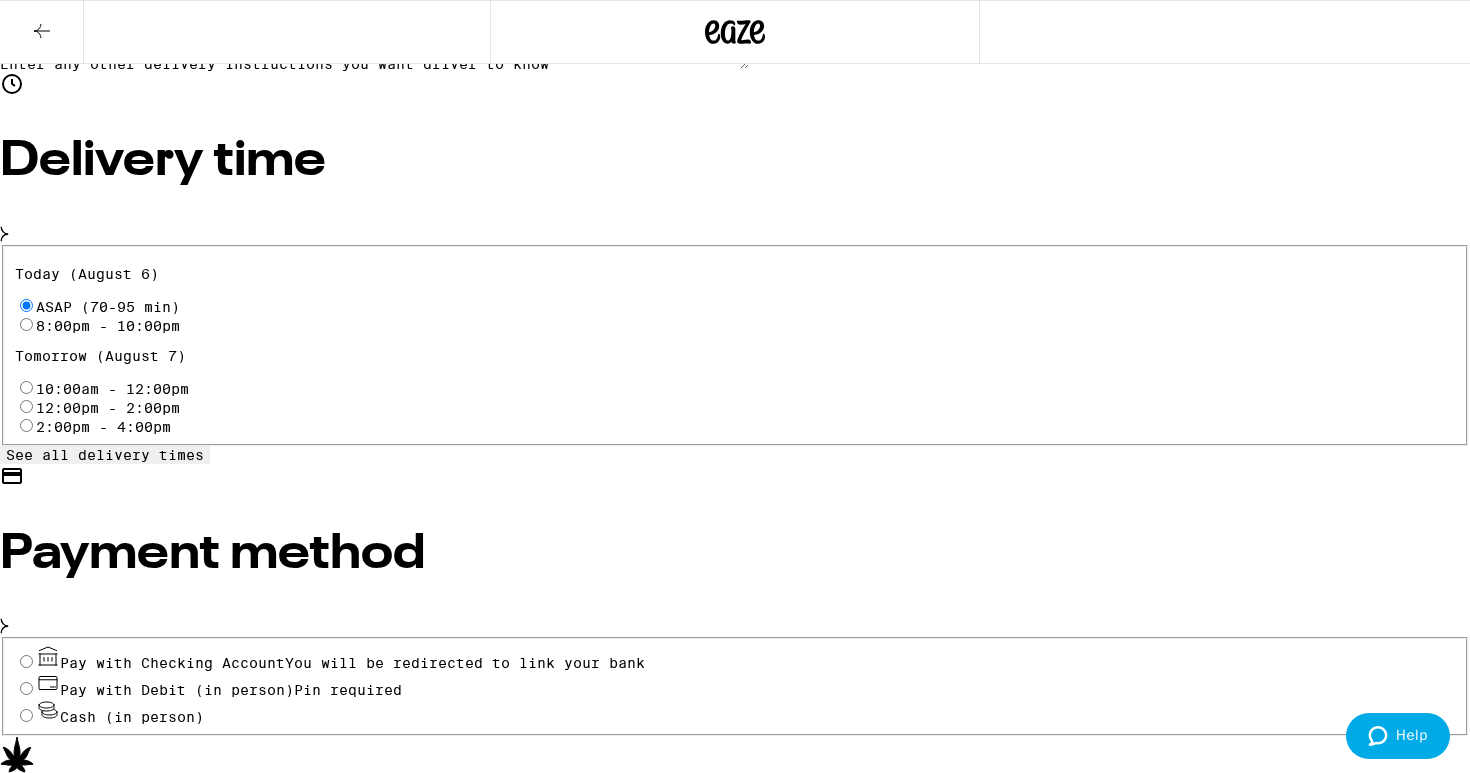 click on "Cash (in person)" at bounding box center [735, 711] 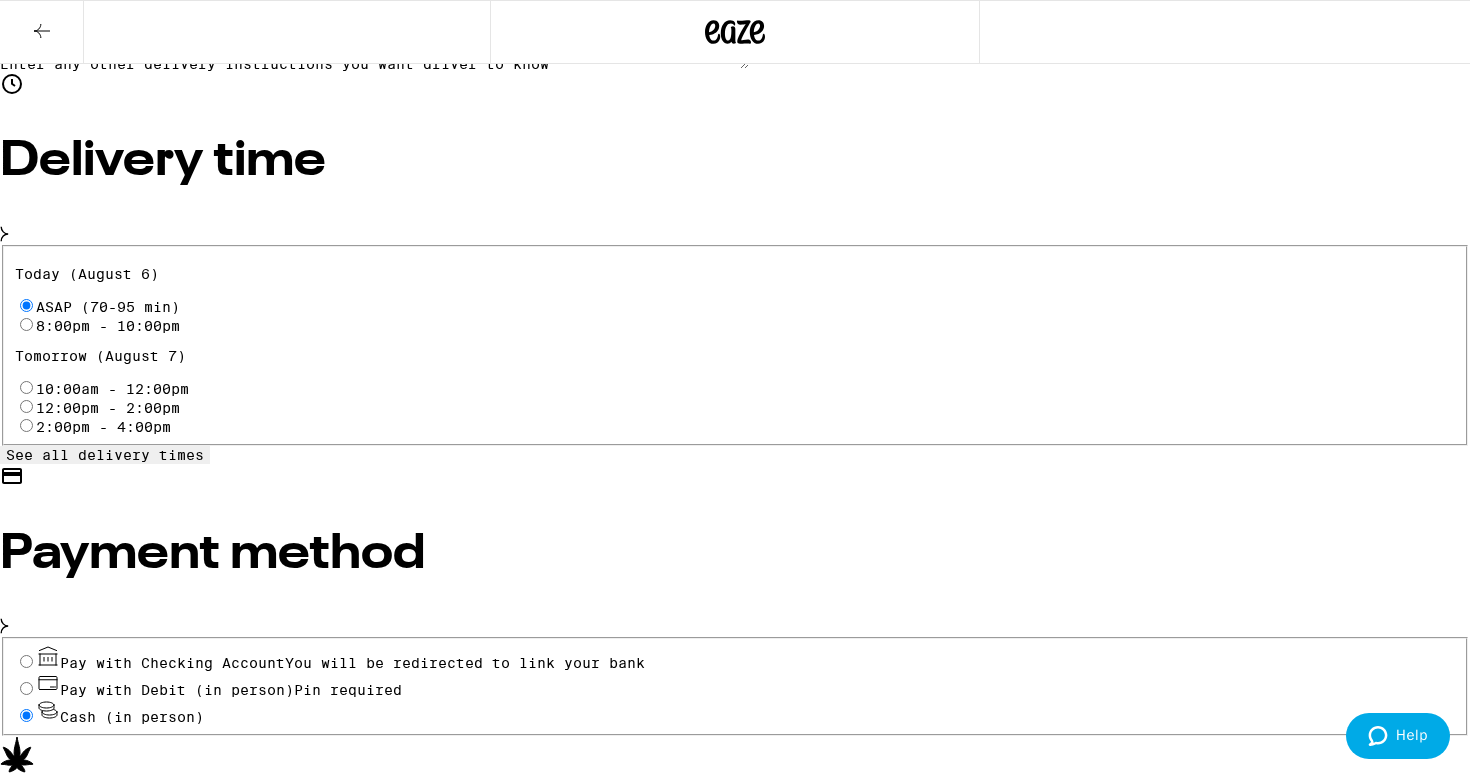 radio on "true" 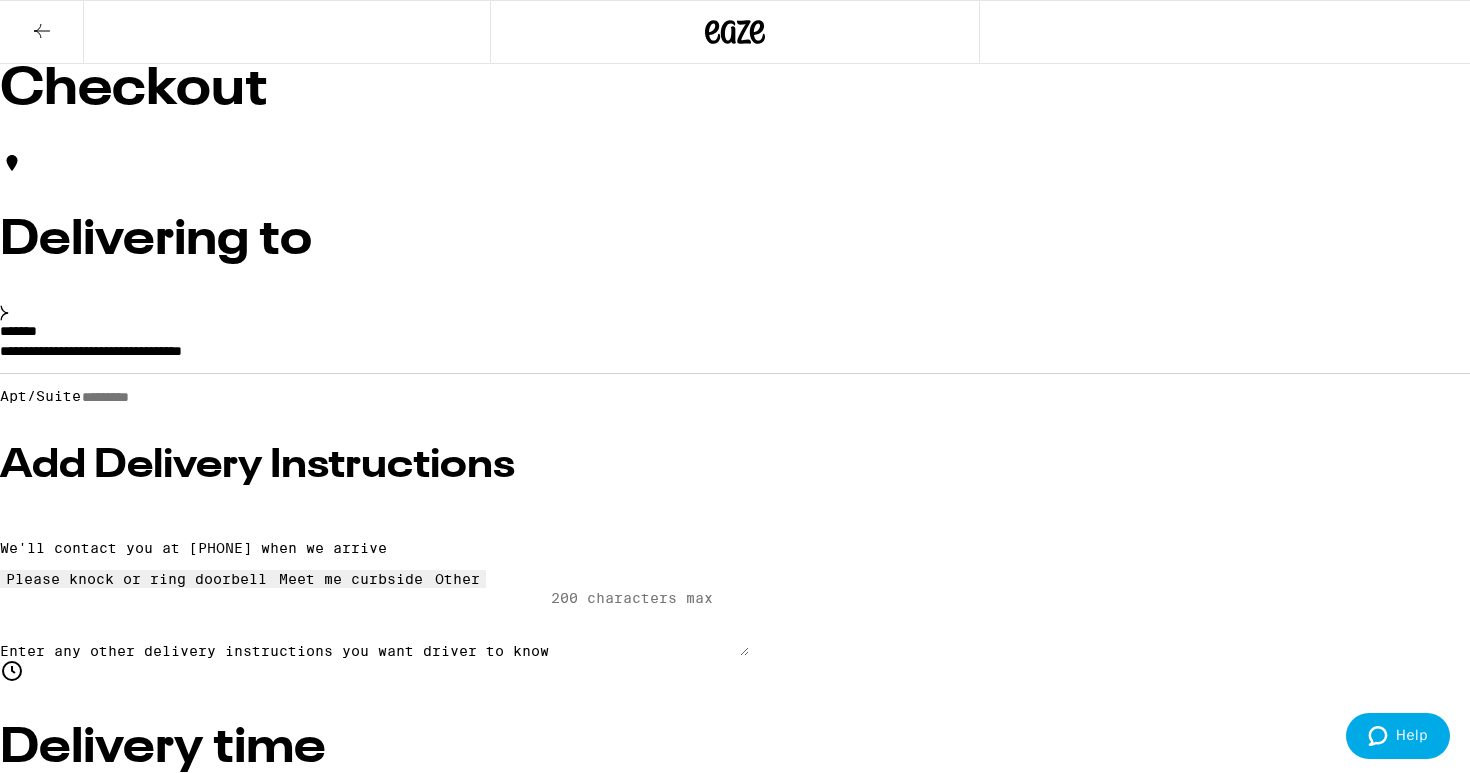 scroll, scrollTop: 0, scrollLeft: 0, axis: both 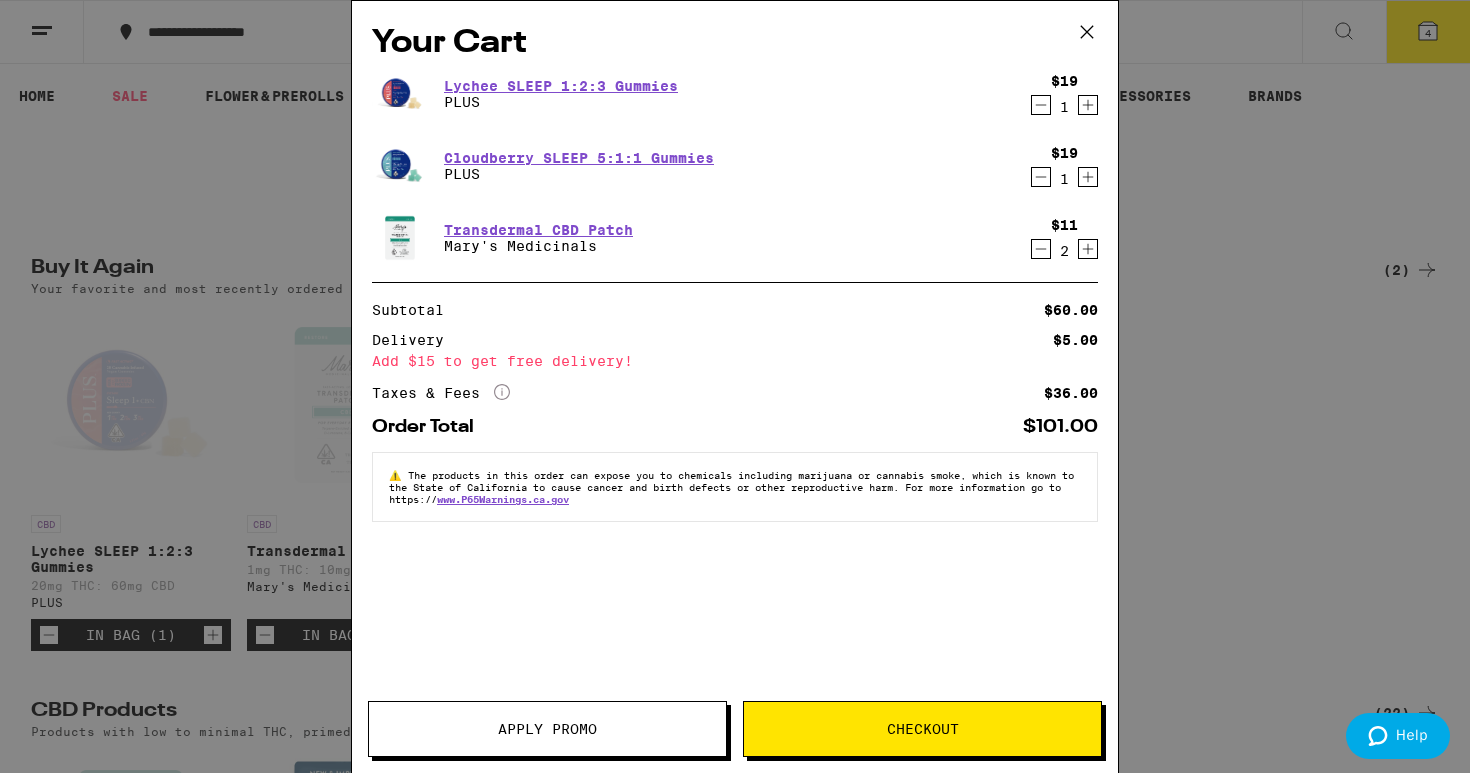 click 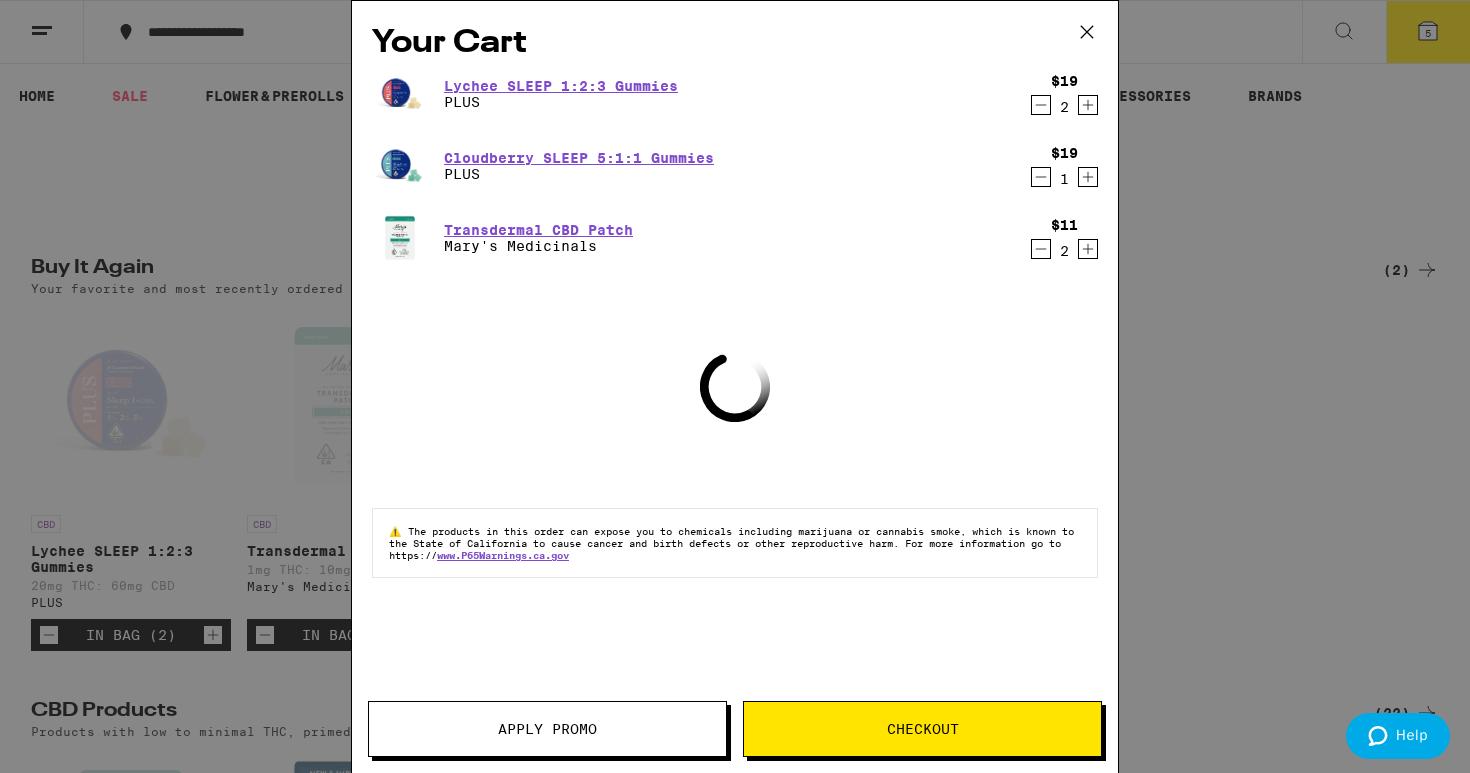 click on "1" at bounding box center (1064, 179) 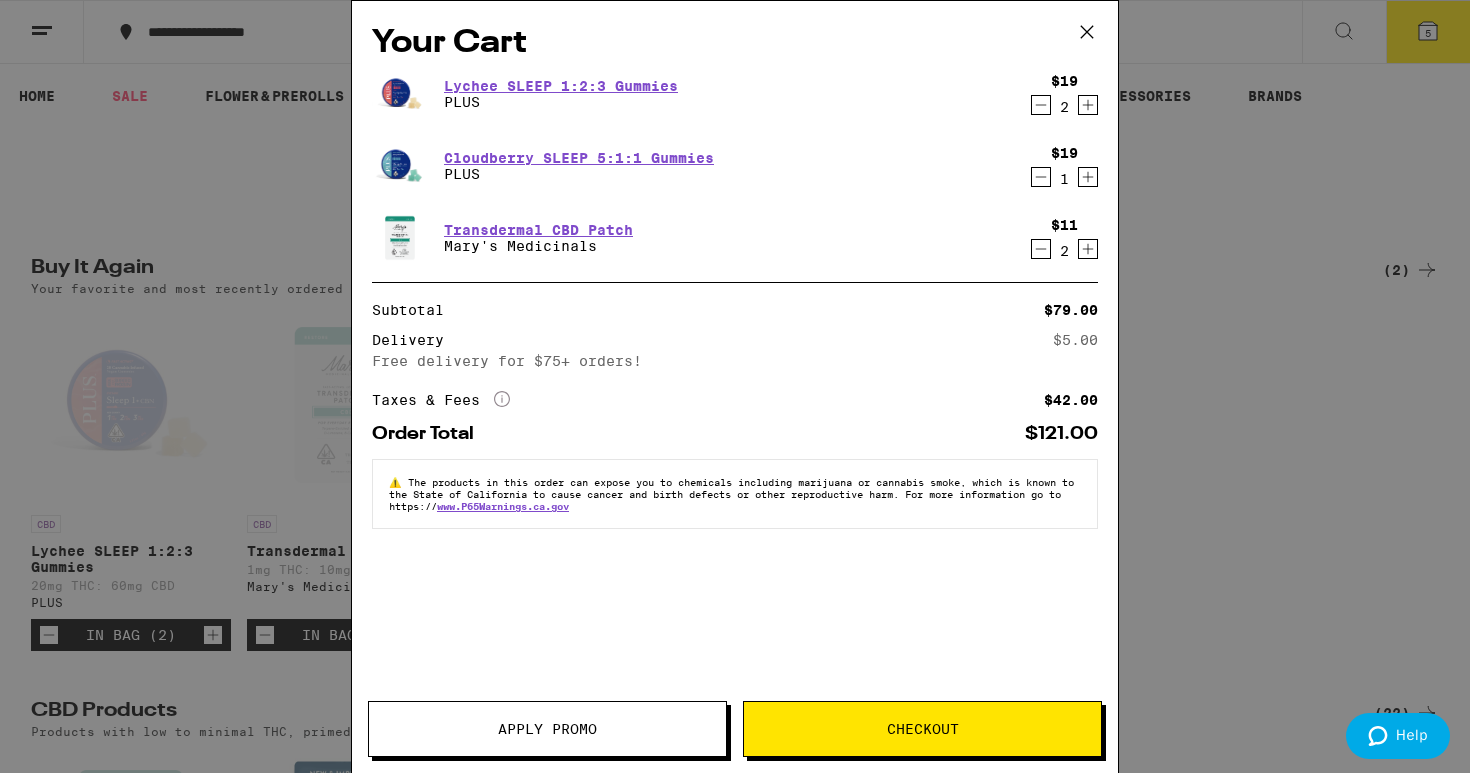 click 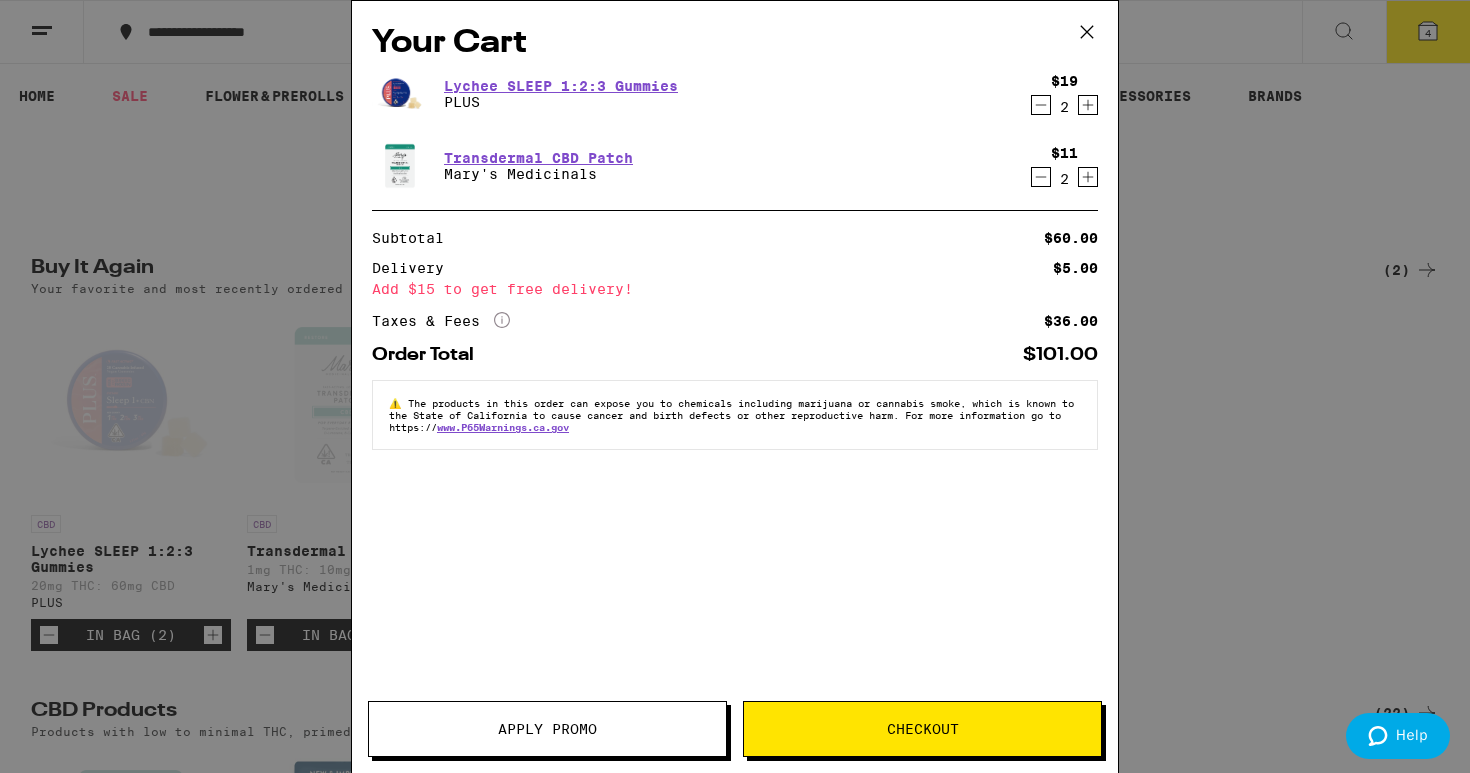 click on "Checkout" at bounding box center [922, 729] 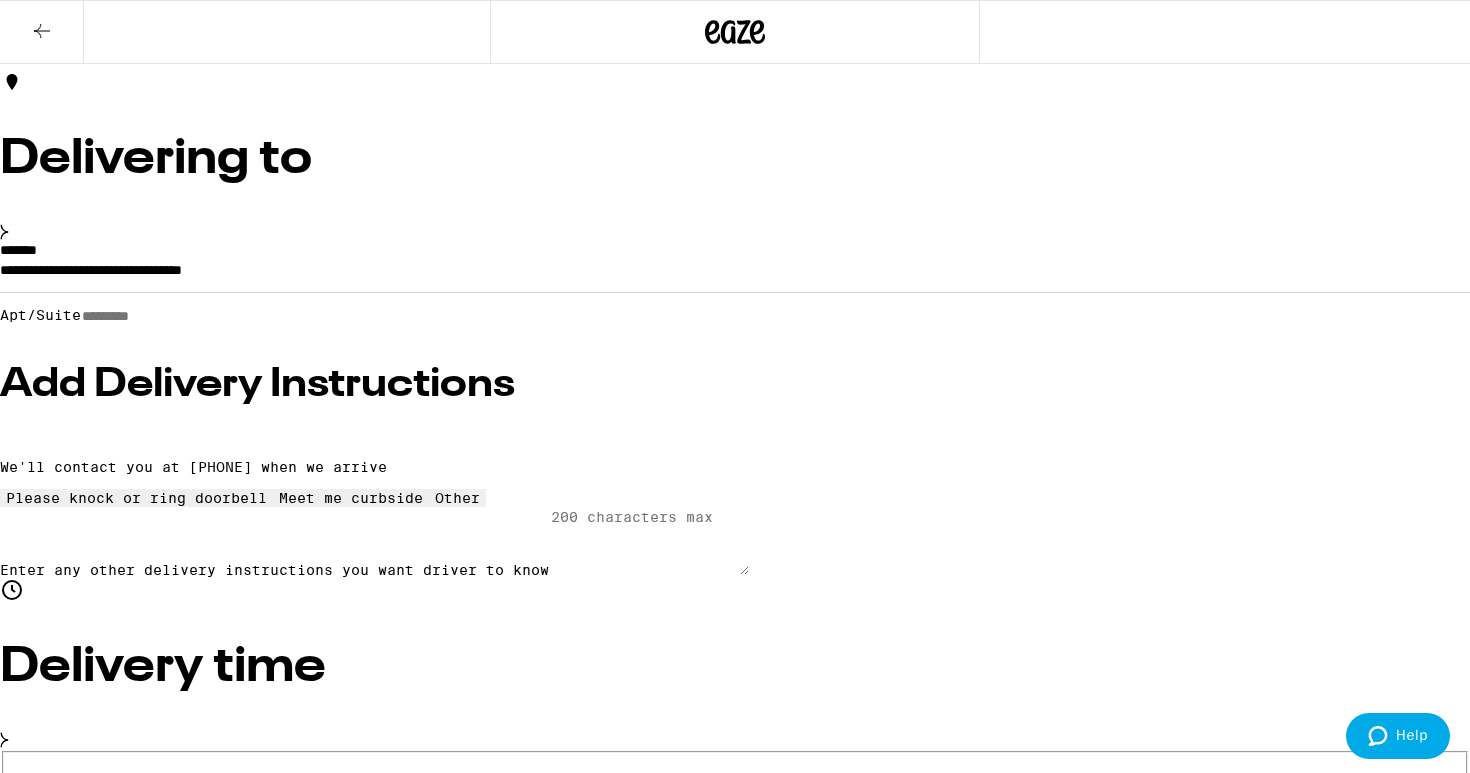 scroll, scrollTop: 81, scrollLeft: 0, axis: vertical 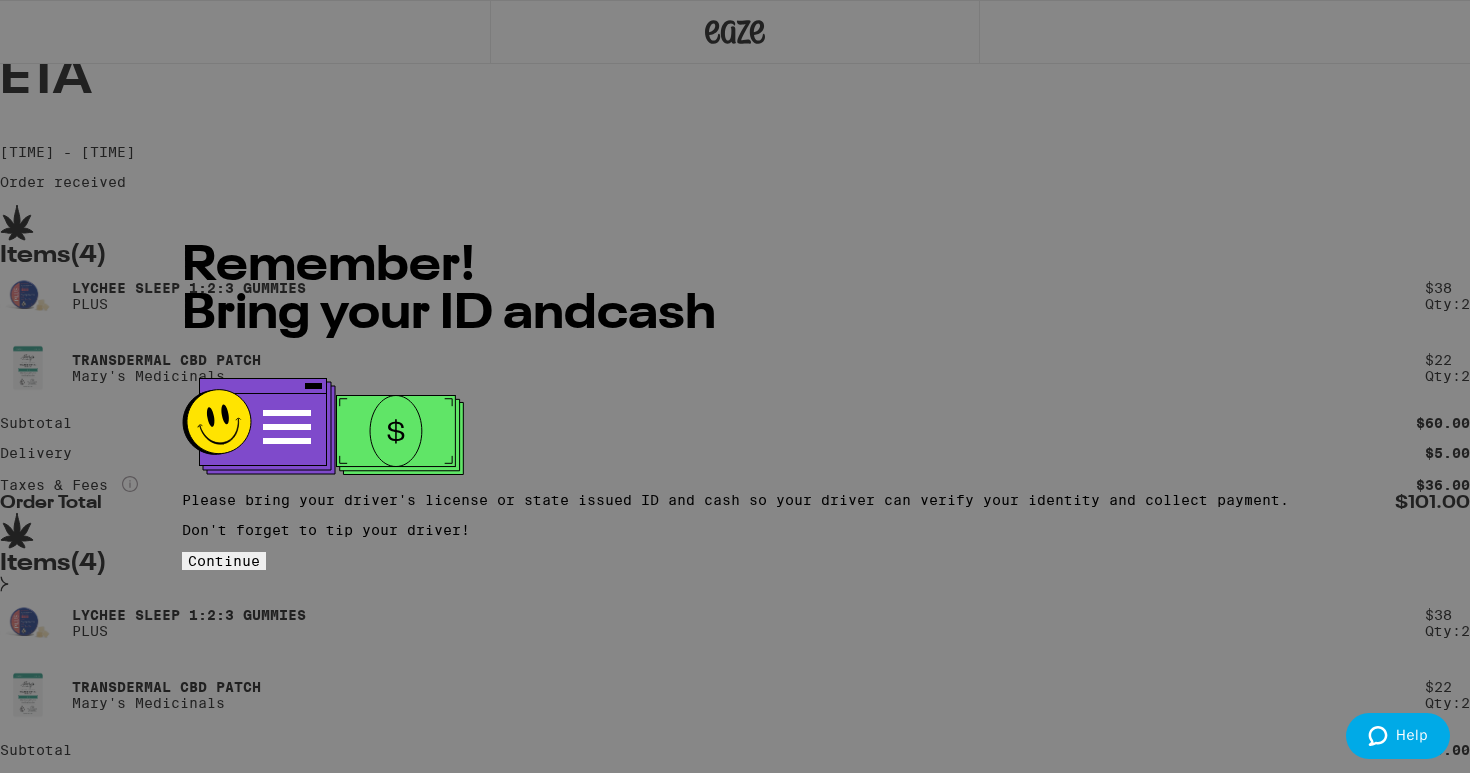 click on "Continue" at bounding box center [224, 561] 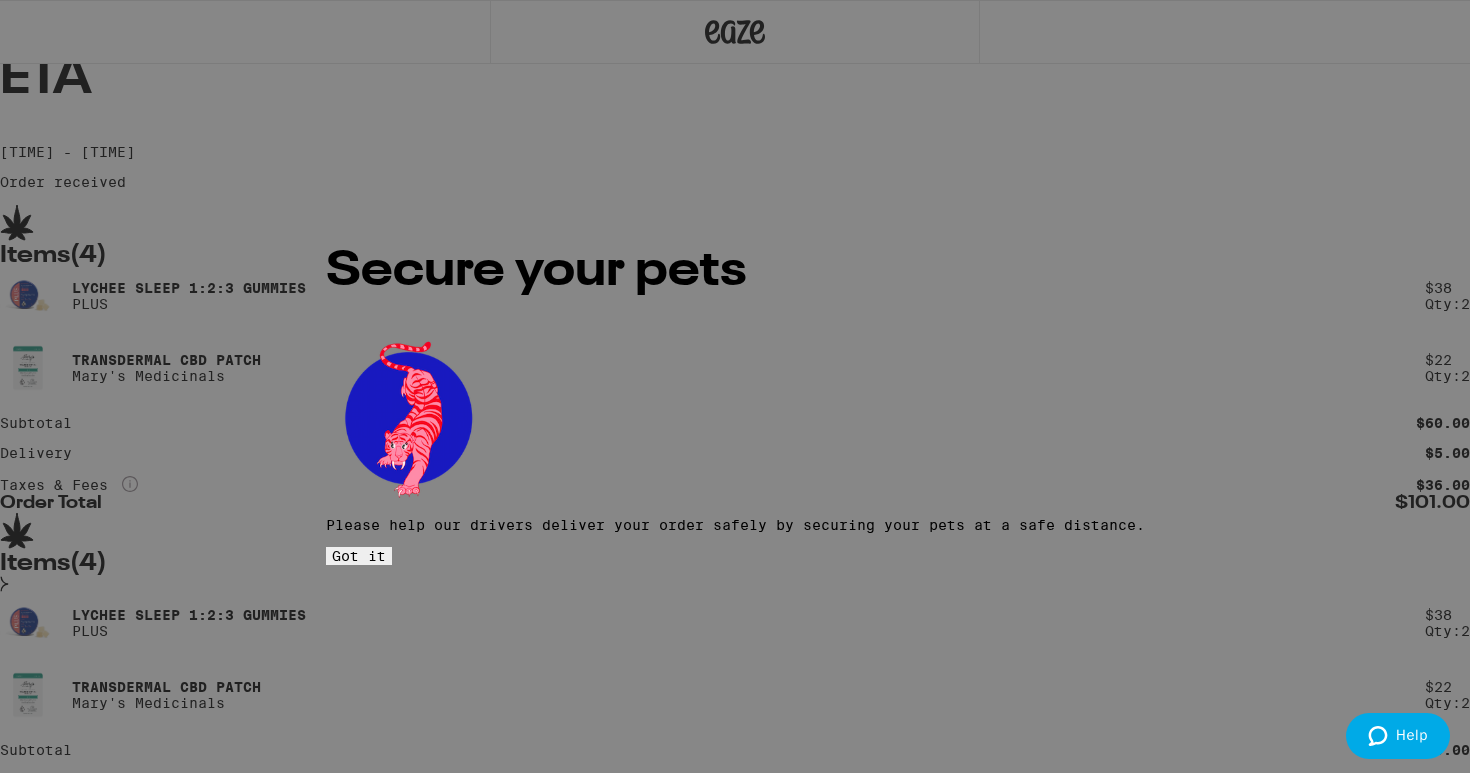 click on "Got it" at bounding box center [359, 556] 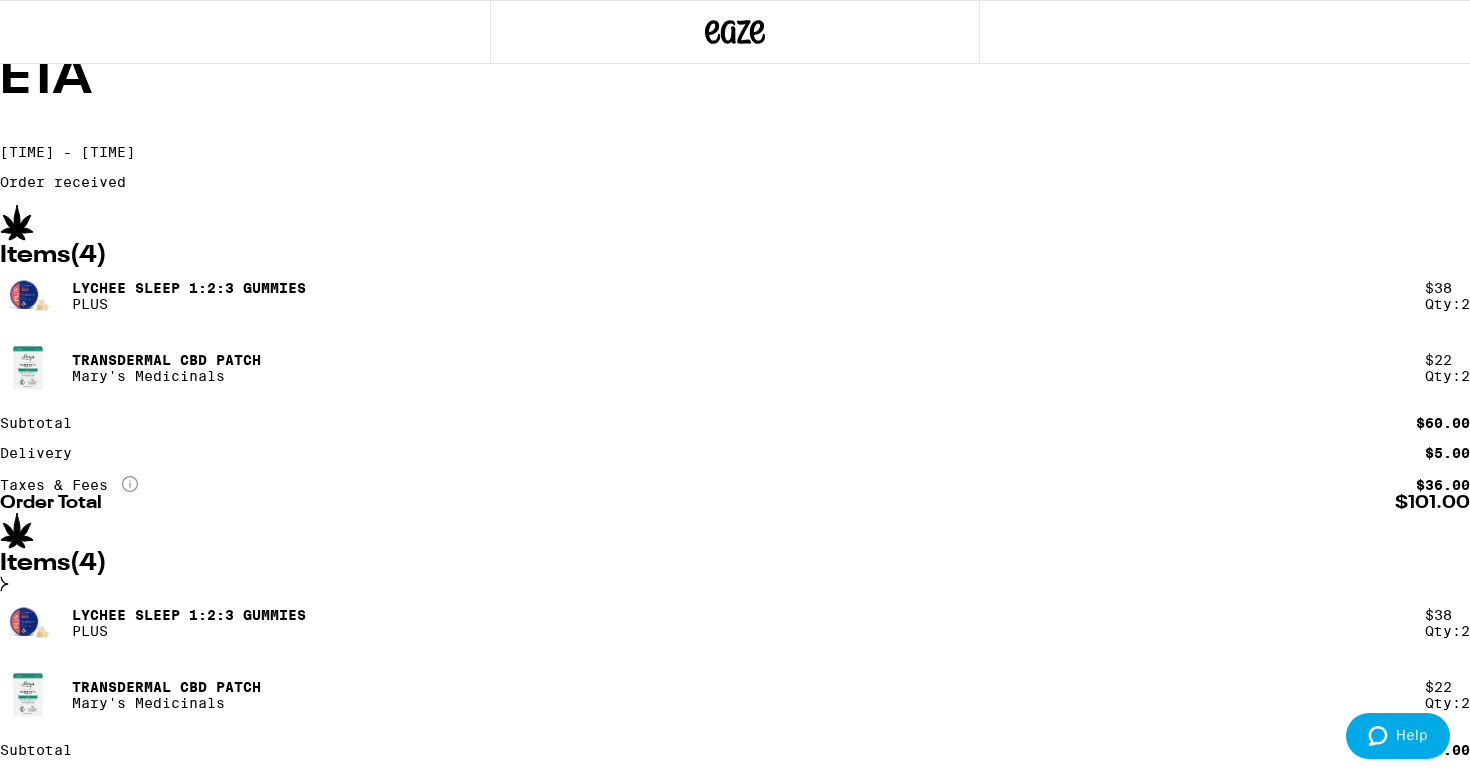 scroll, scrollTop: 0, scrollLeft: 0, axis: both 